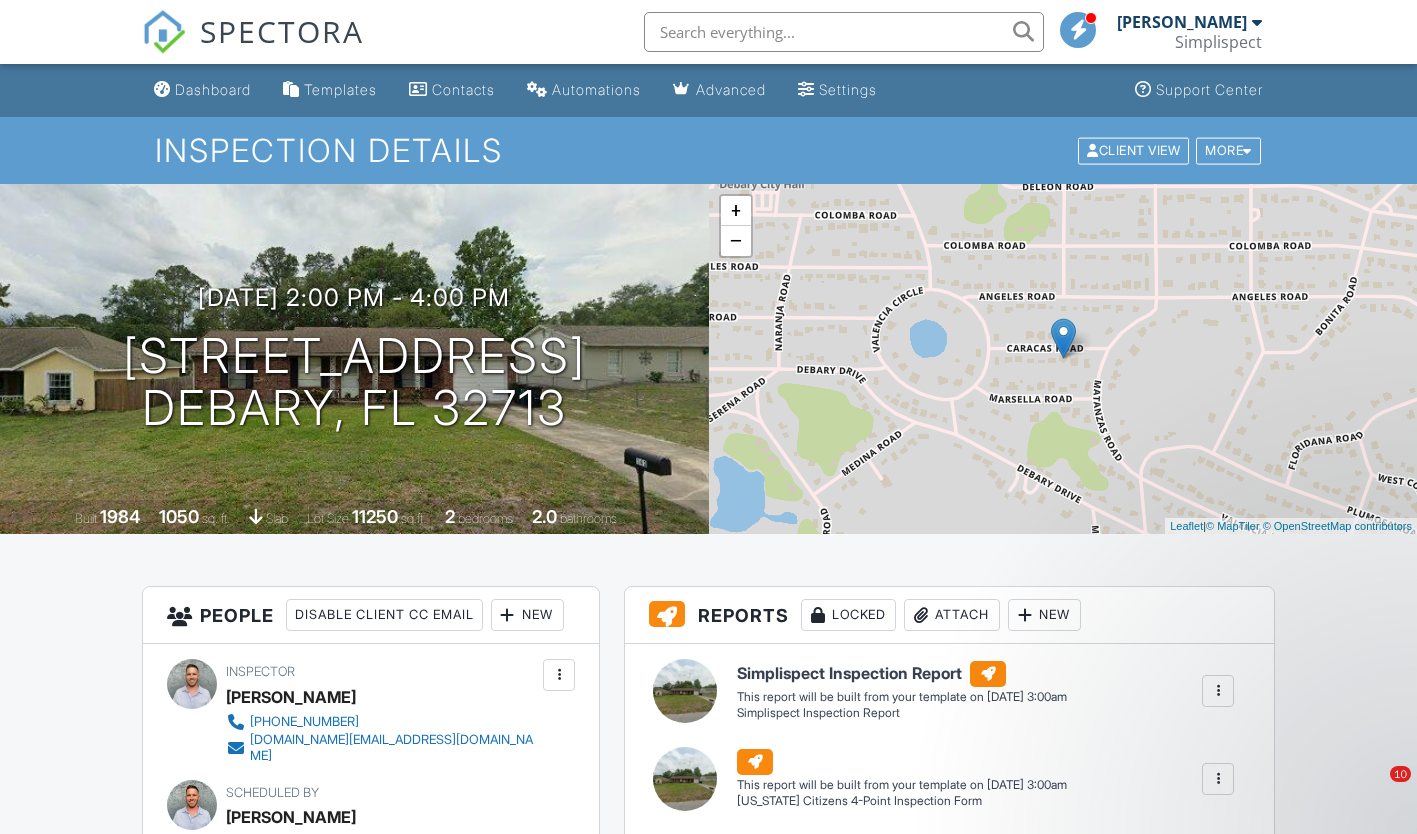 scroll, scrollTop: 0, scrollLeft: 0, axis: both 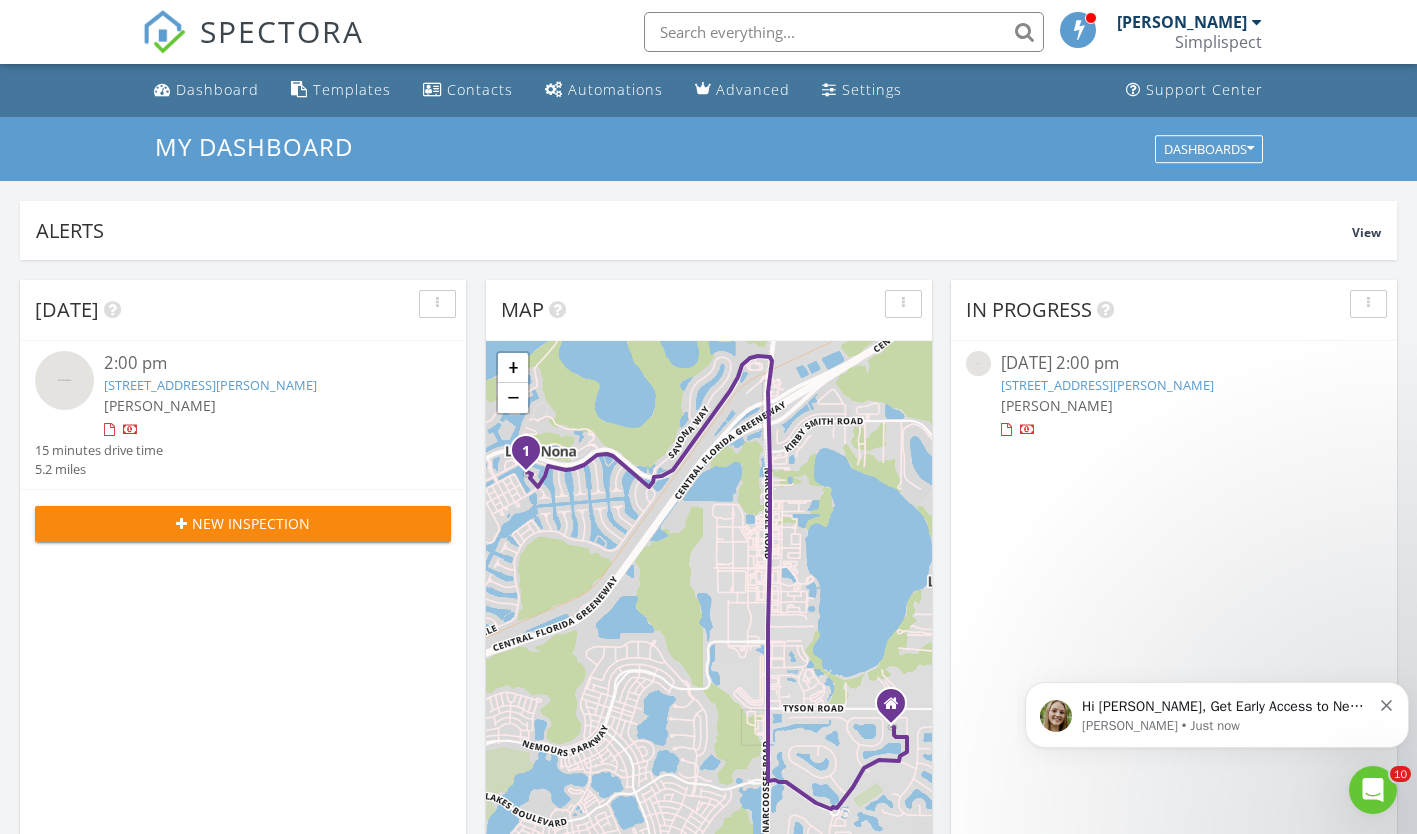 click on "[STREET_ADDRESS][PERSON_NAME]" at bounding box center (210, 385) 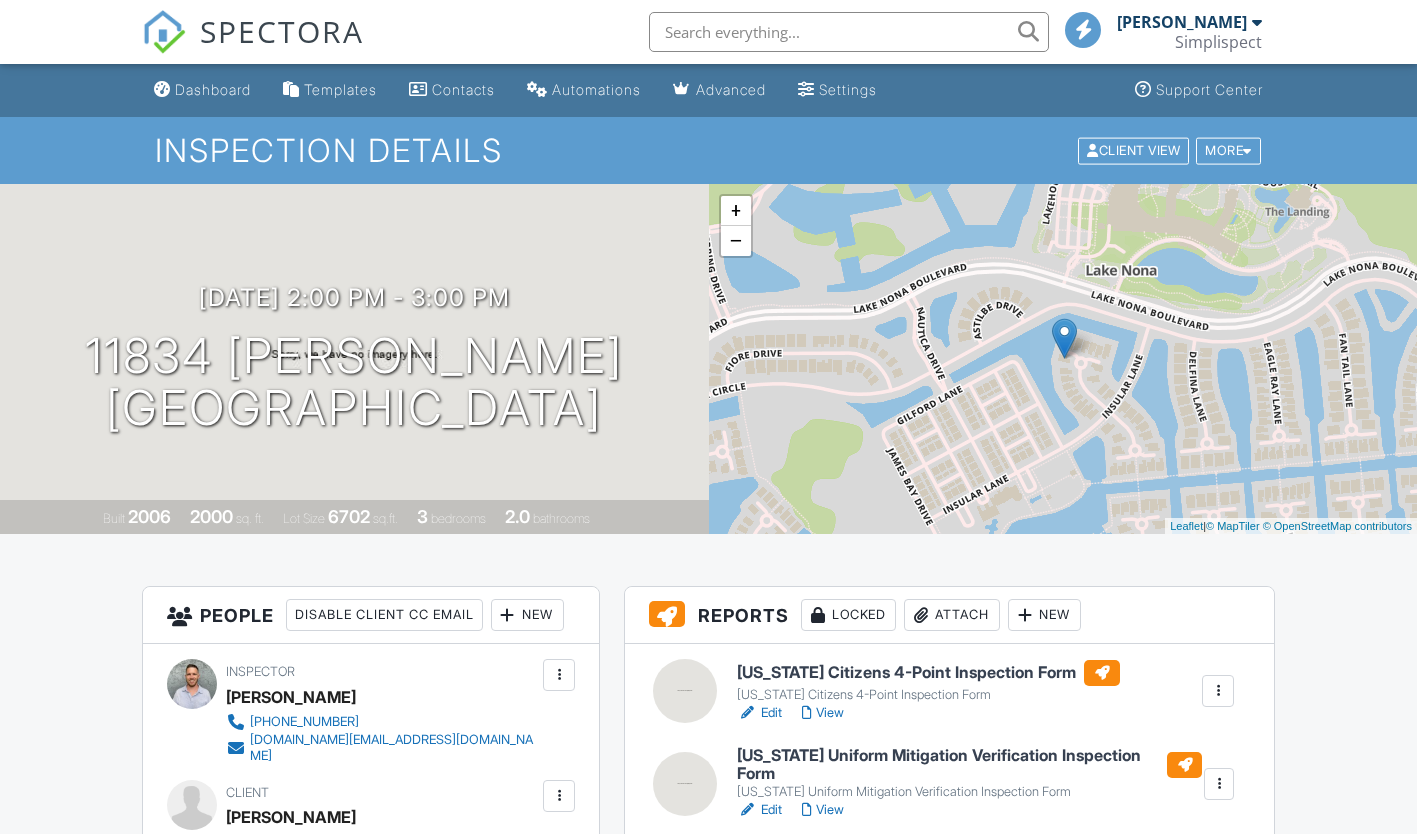 scroll, scrollTop: 0, scrollLeft: 0, axis: both 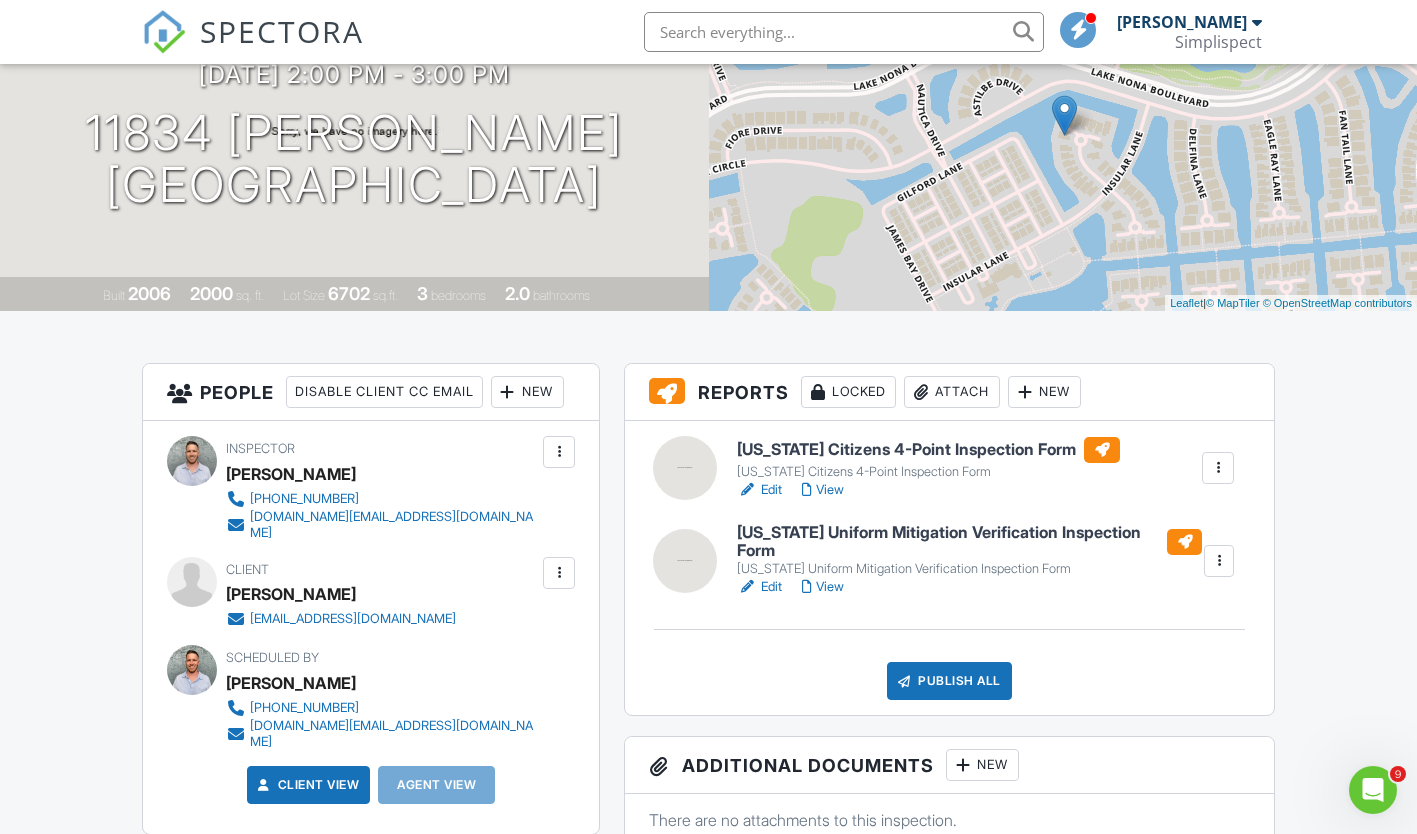 click on "Florida Citizens 4-Point Inspection Form" at bounding box center [928, 450] 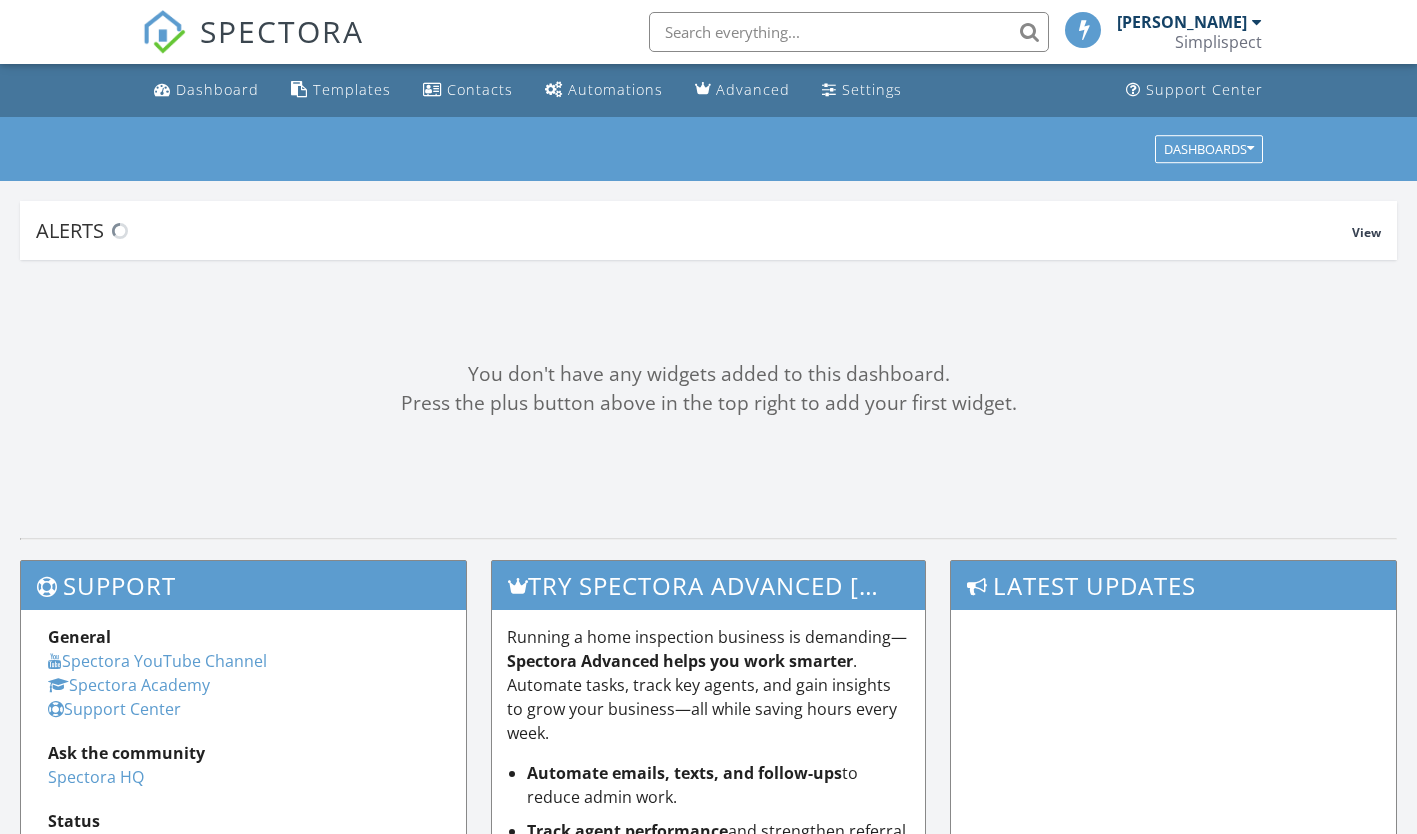 scroll, scrollTop: 0, scrollLeft: 0, axis: both 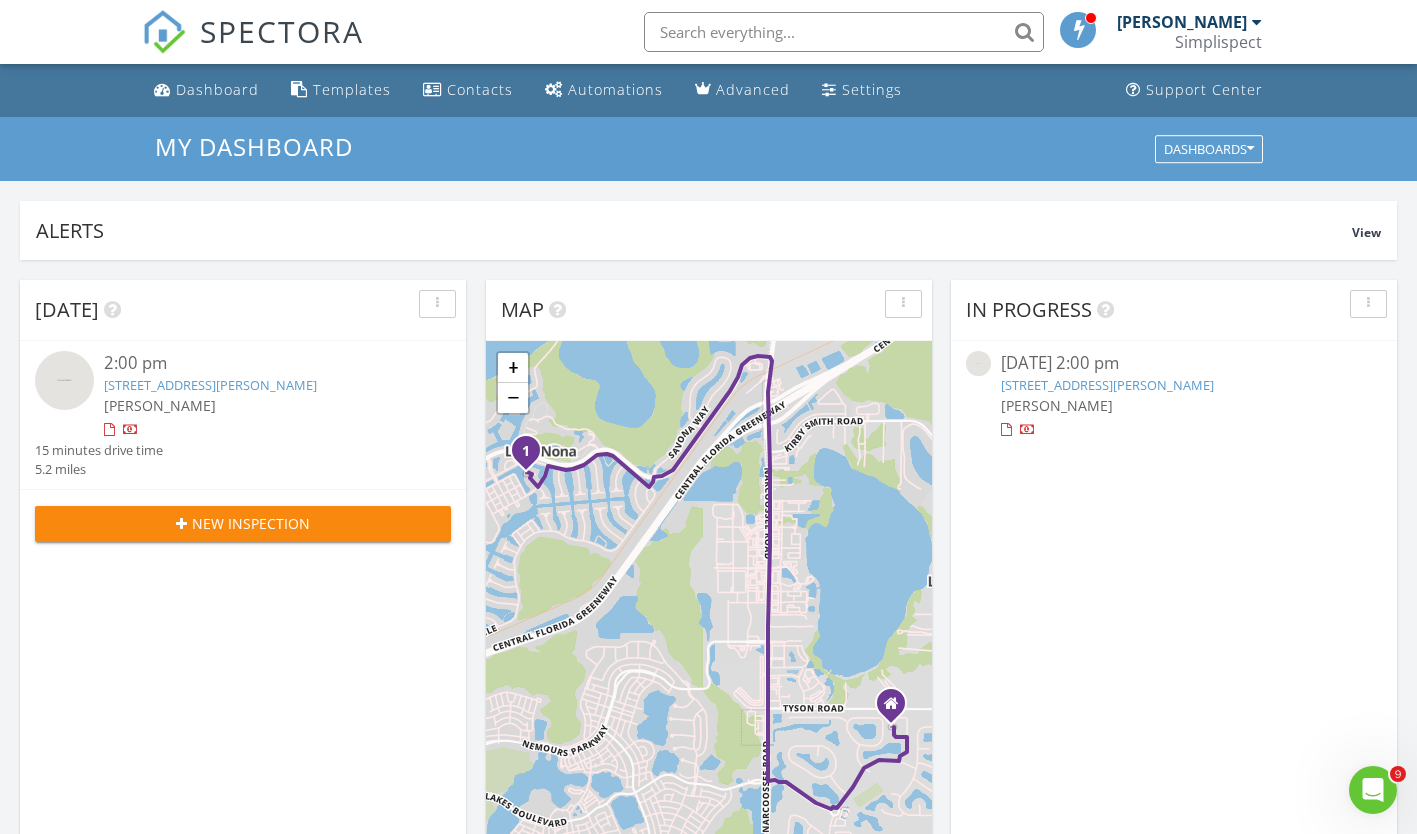 click on "11834 Batello Ln, Orlando, FL 32827" at bounding box center (210, 385) 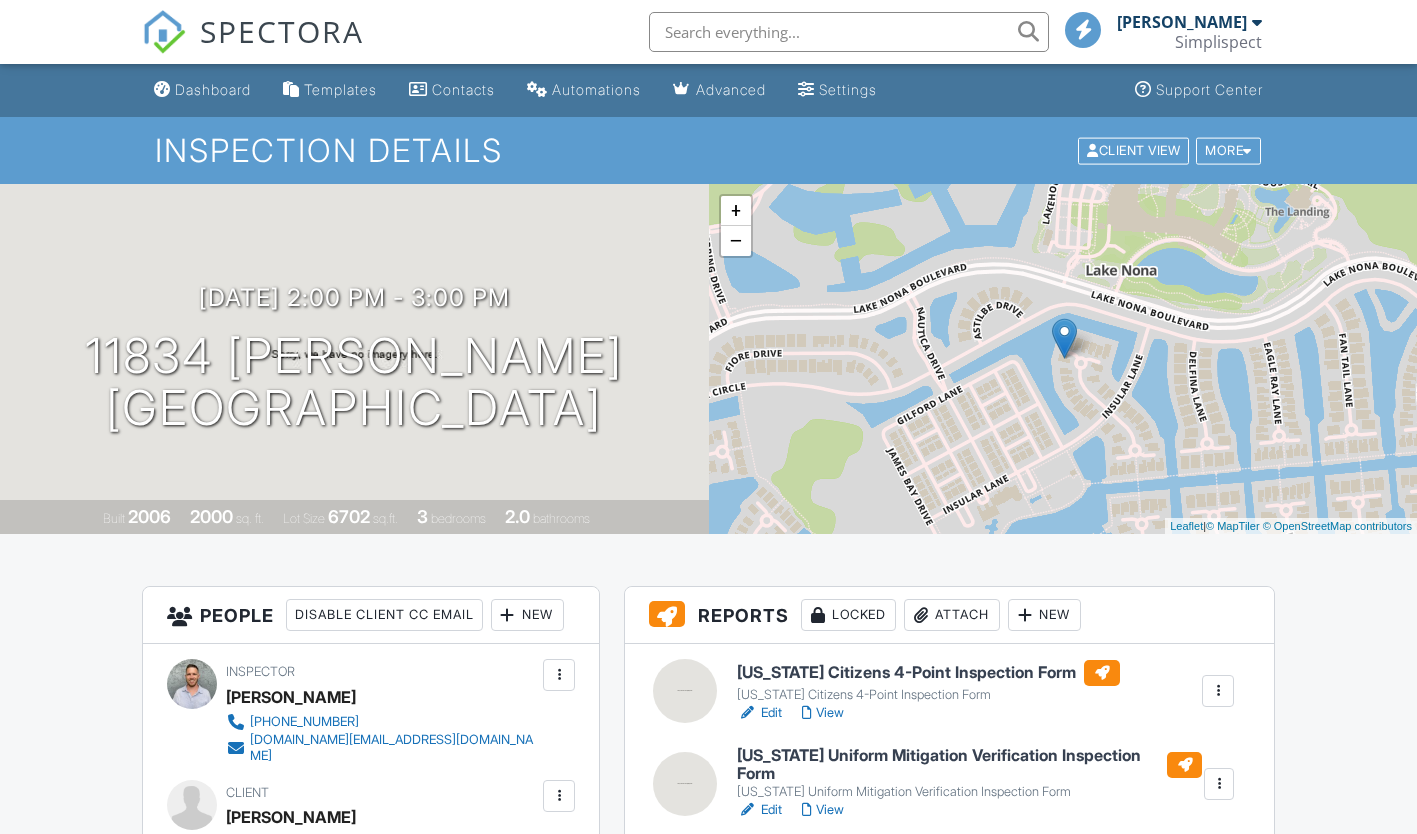 scroll, scrollTop: 267, scrollLeft: 0, axis: vertical 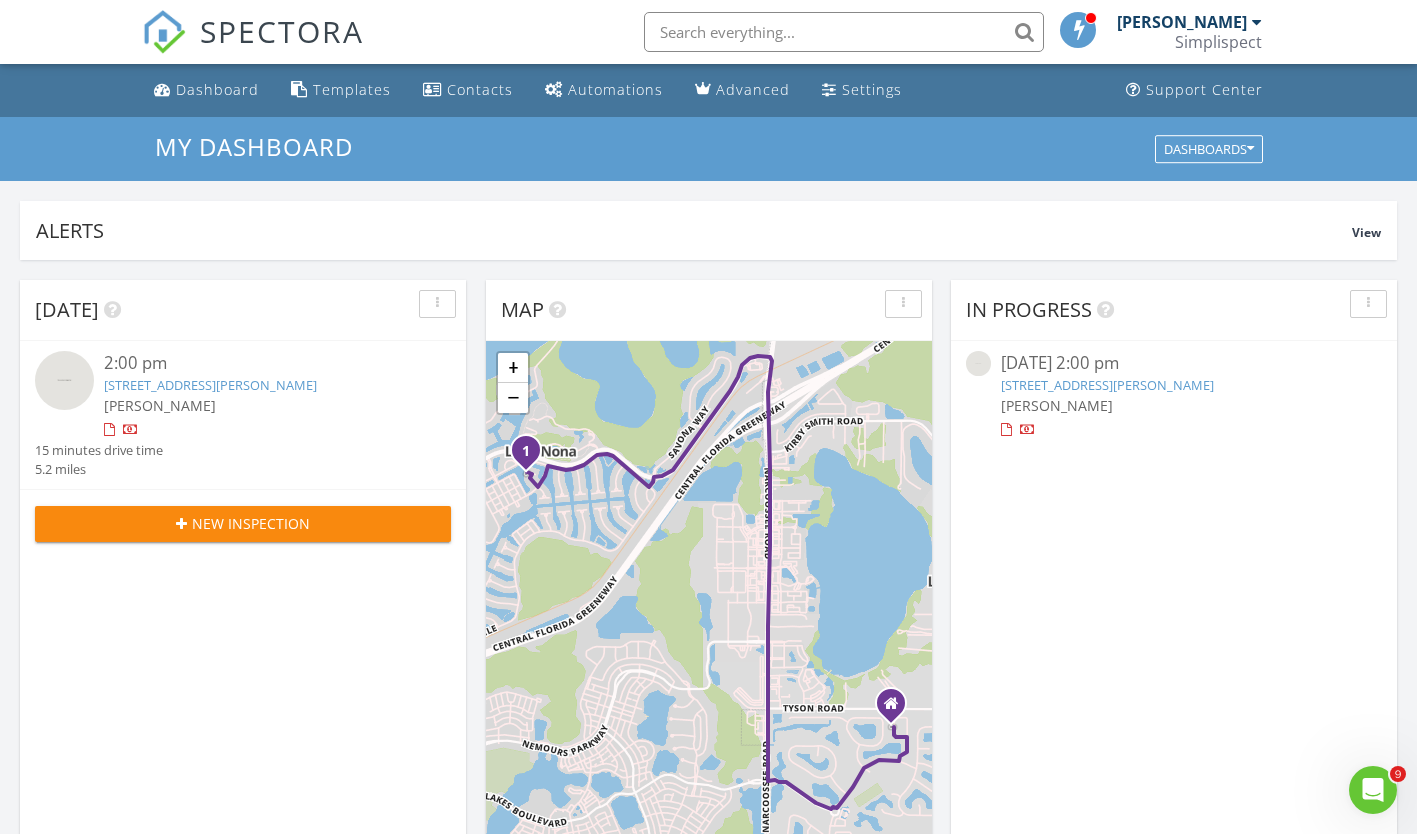 click on "SPECTORA" at bounding box center (282, 31) 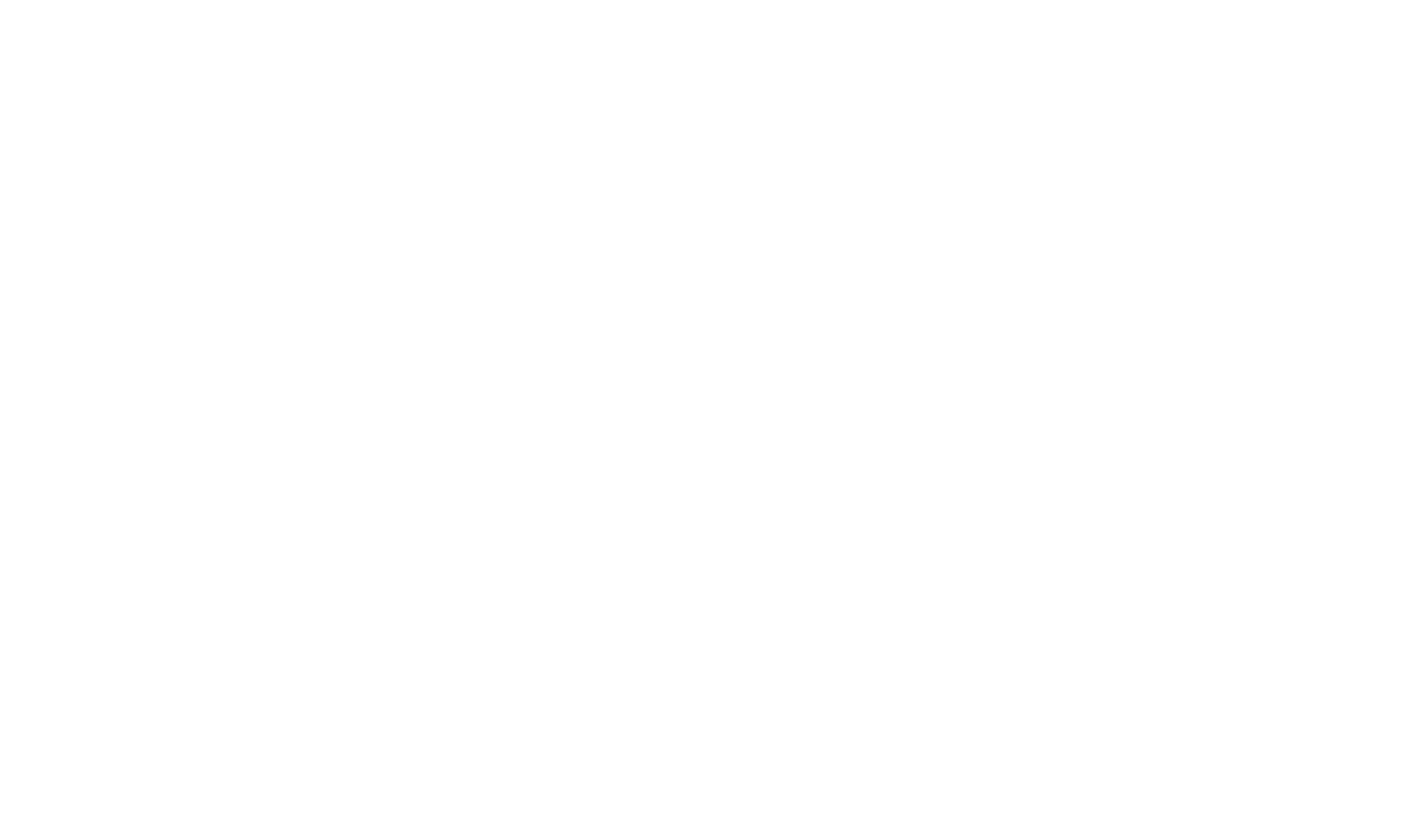 scroll, scrollTop: 0, scrollLeft: 0, axis: both 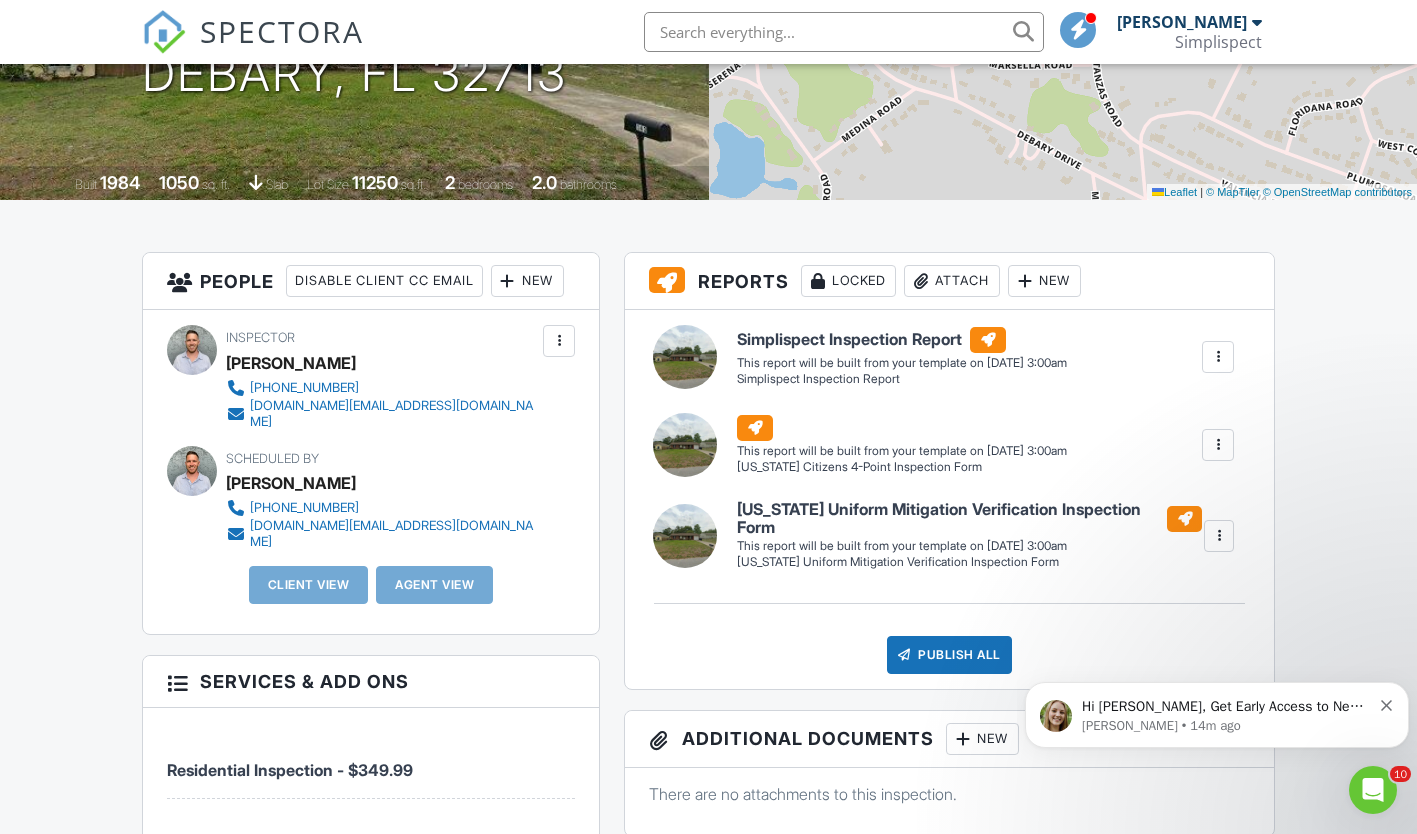 click at bounding box center [508, 281] 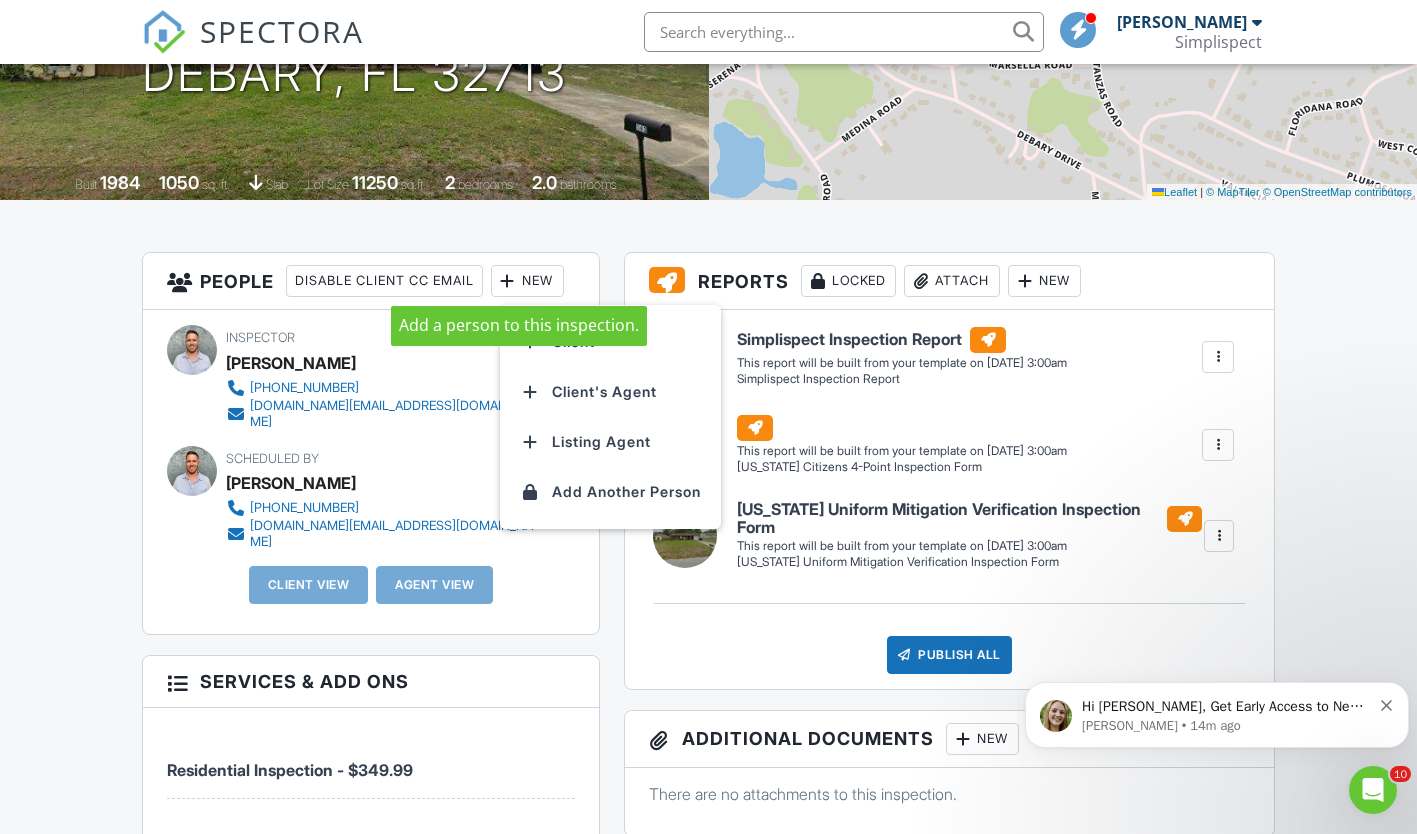 click on "Client" at bounding box center [610, 342] 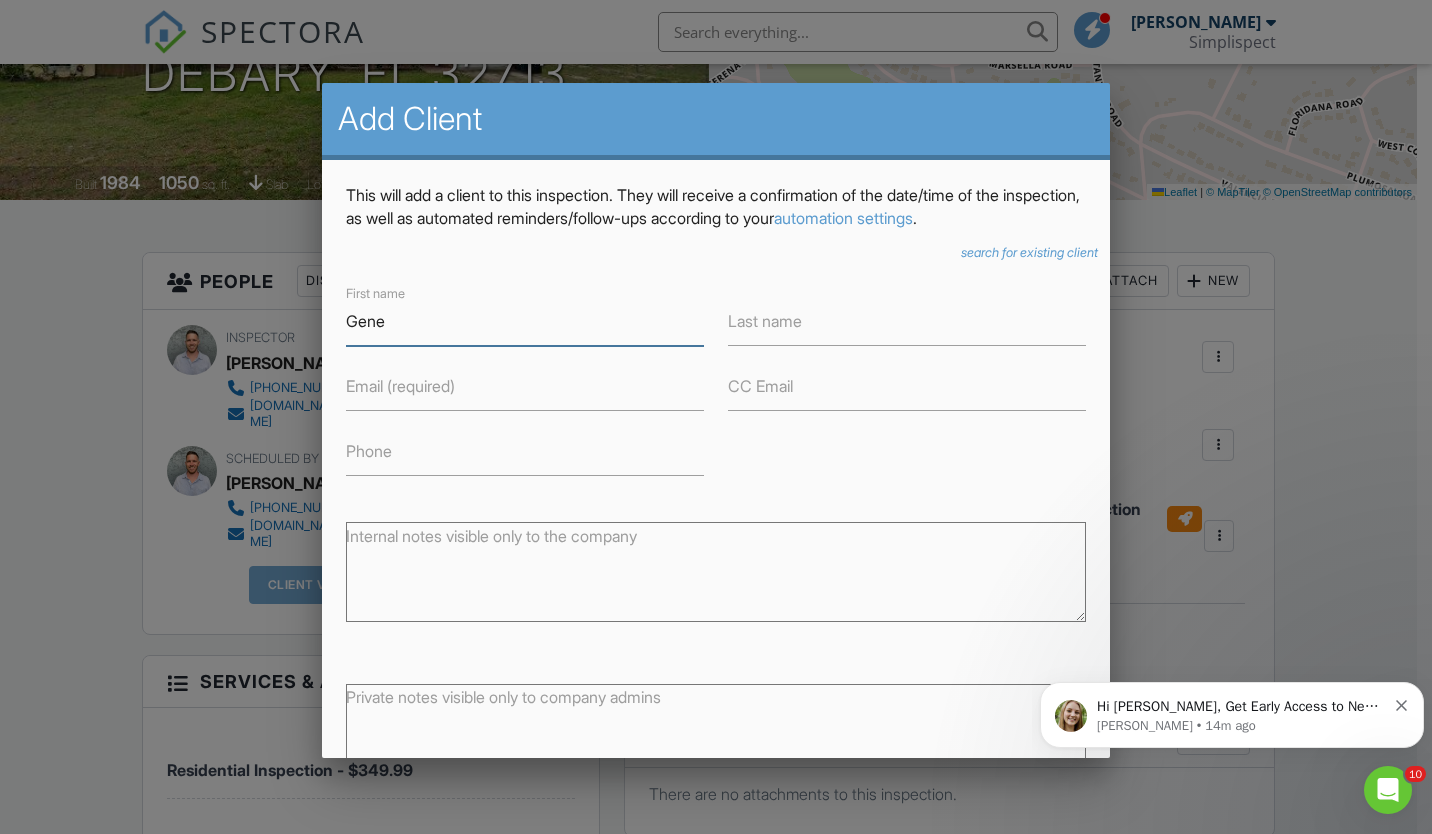 type on "Gene" 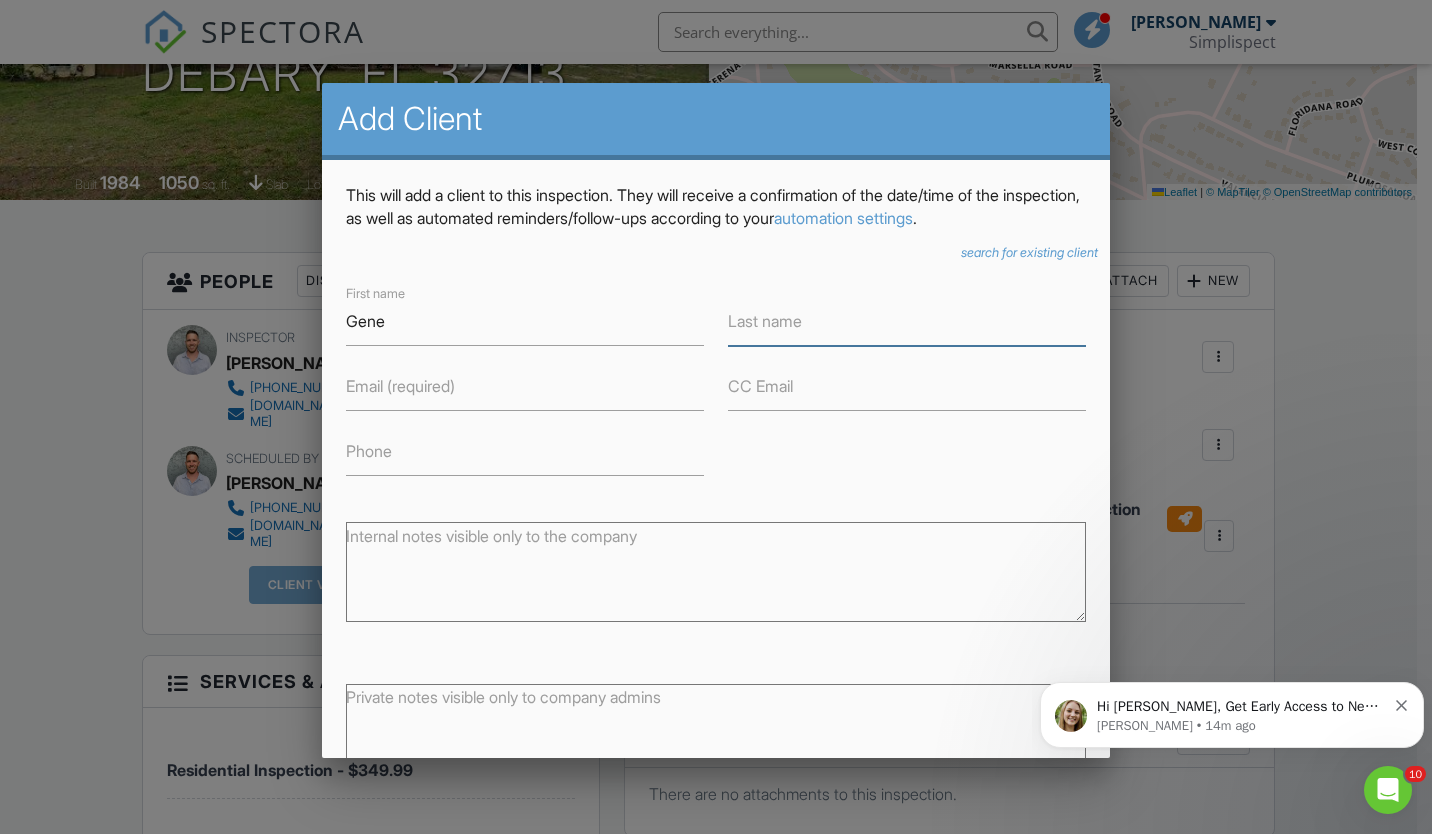 click on "Last name" at bounding box center (907, 321) 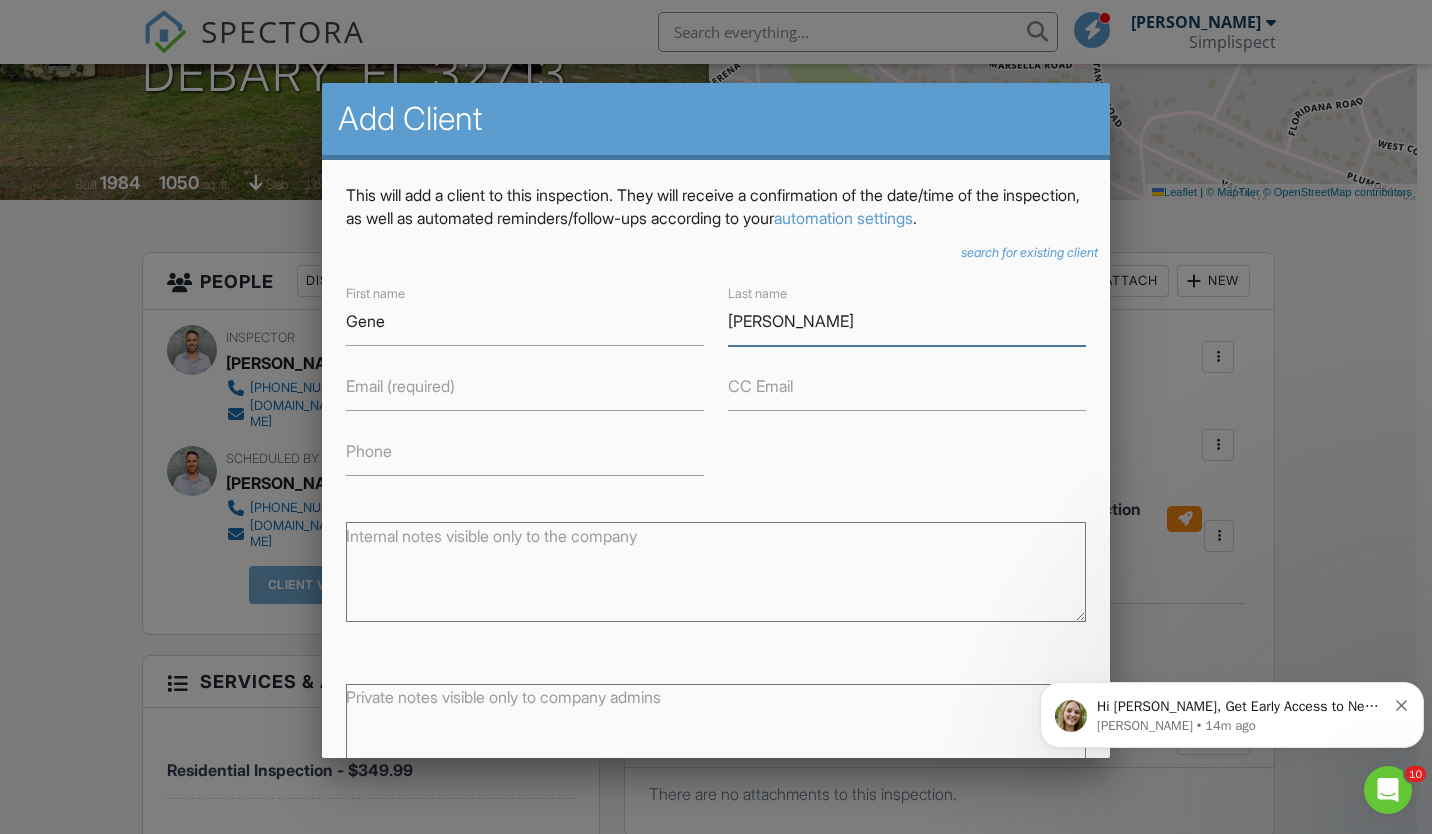 type on "[PERSON_NAME]" 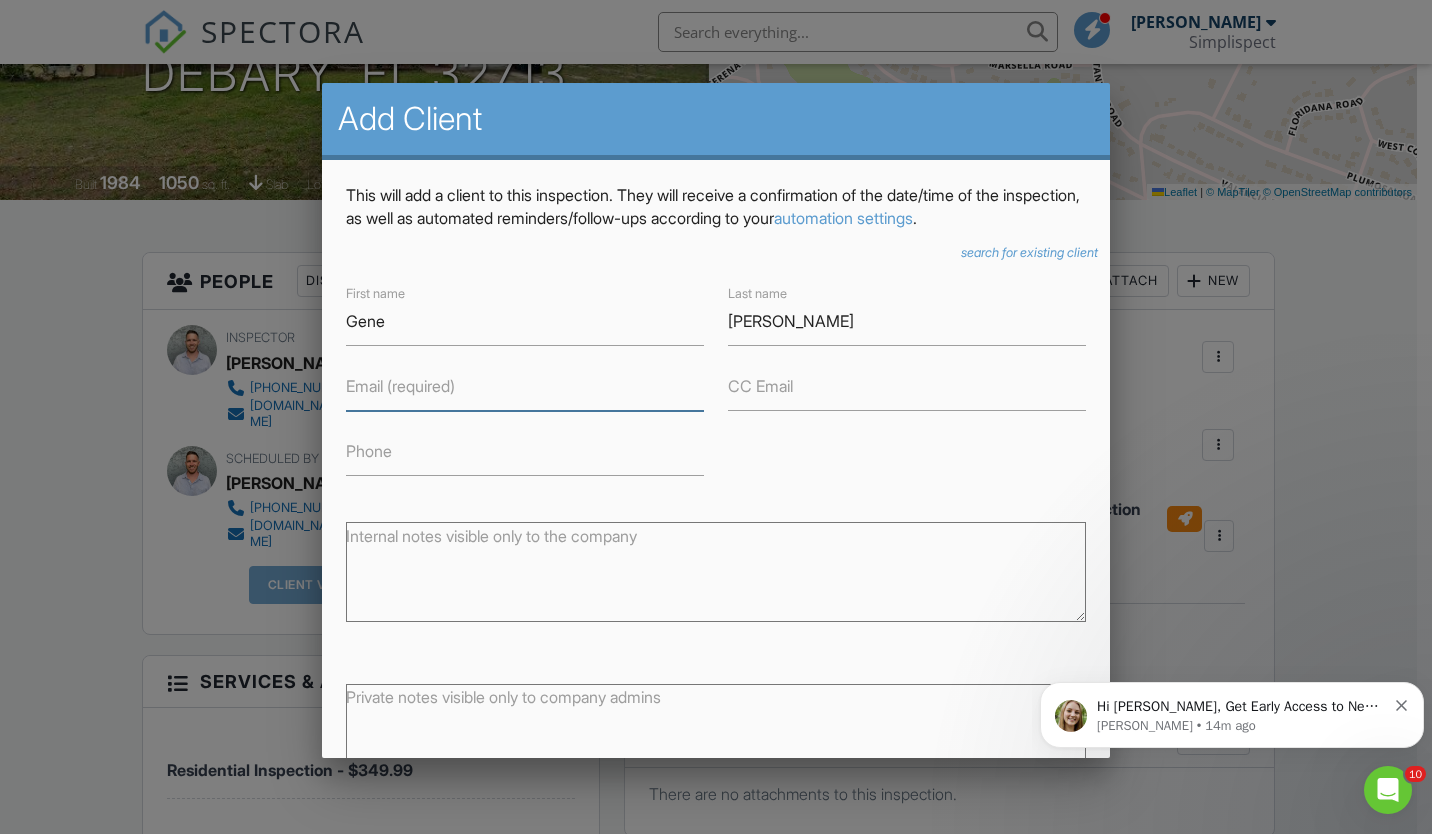 click on "Email (required)" at bounding box center (525, 386) 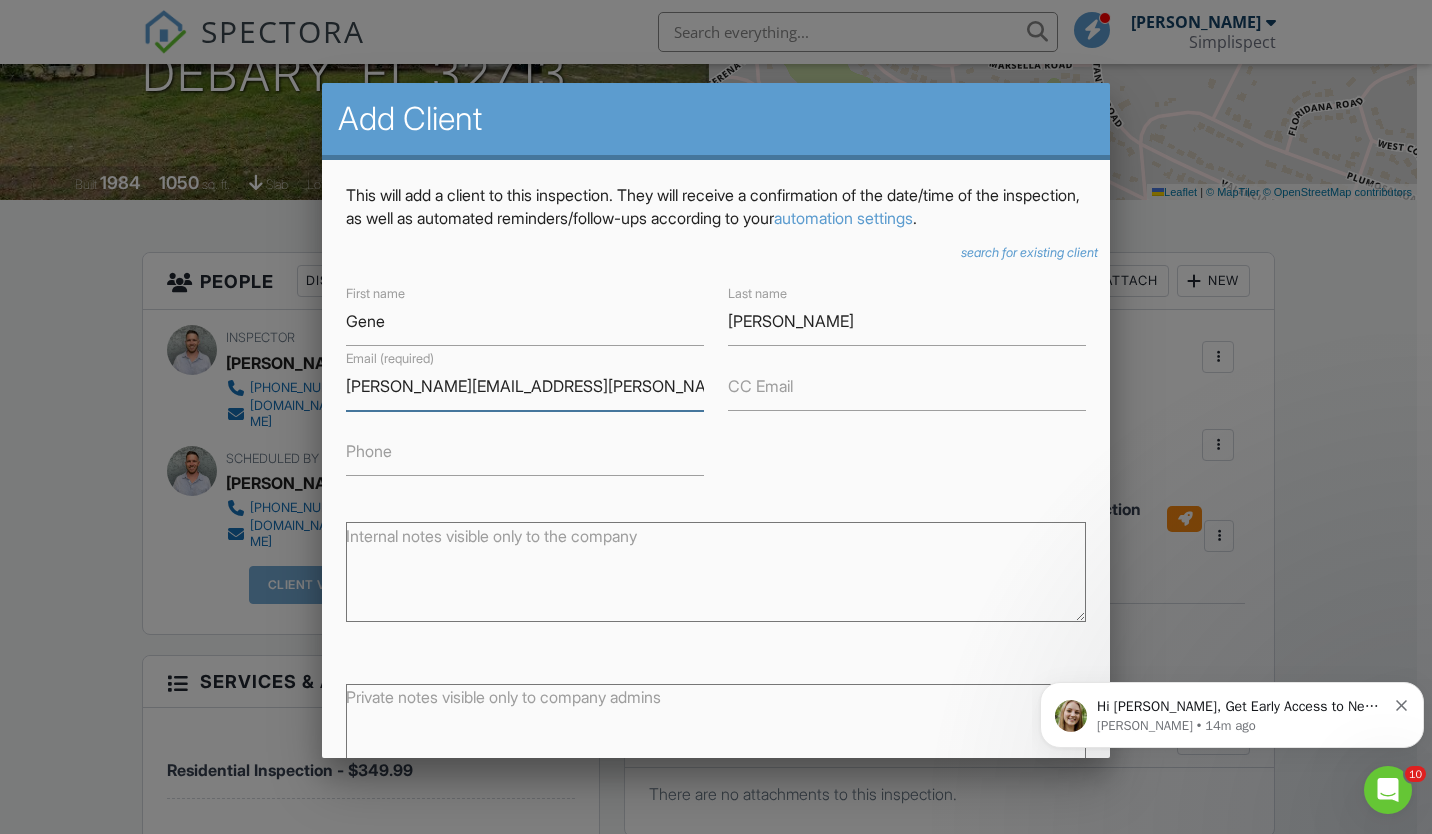 type on "Eugene.ballard@gmail.com" 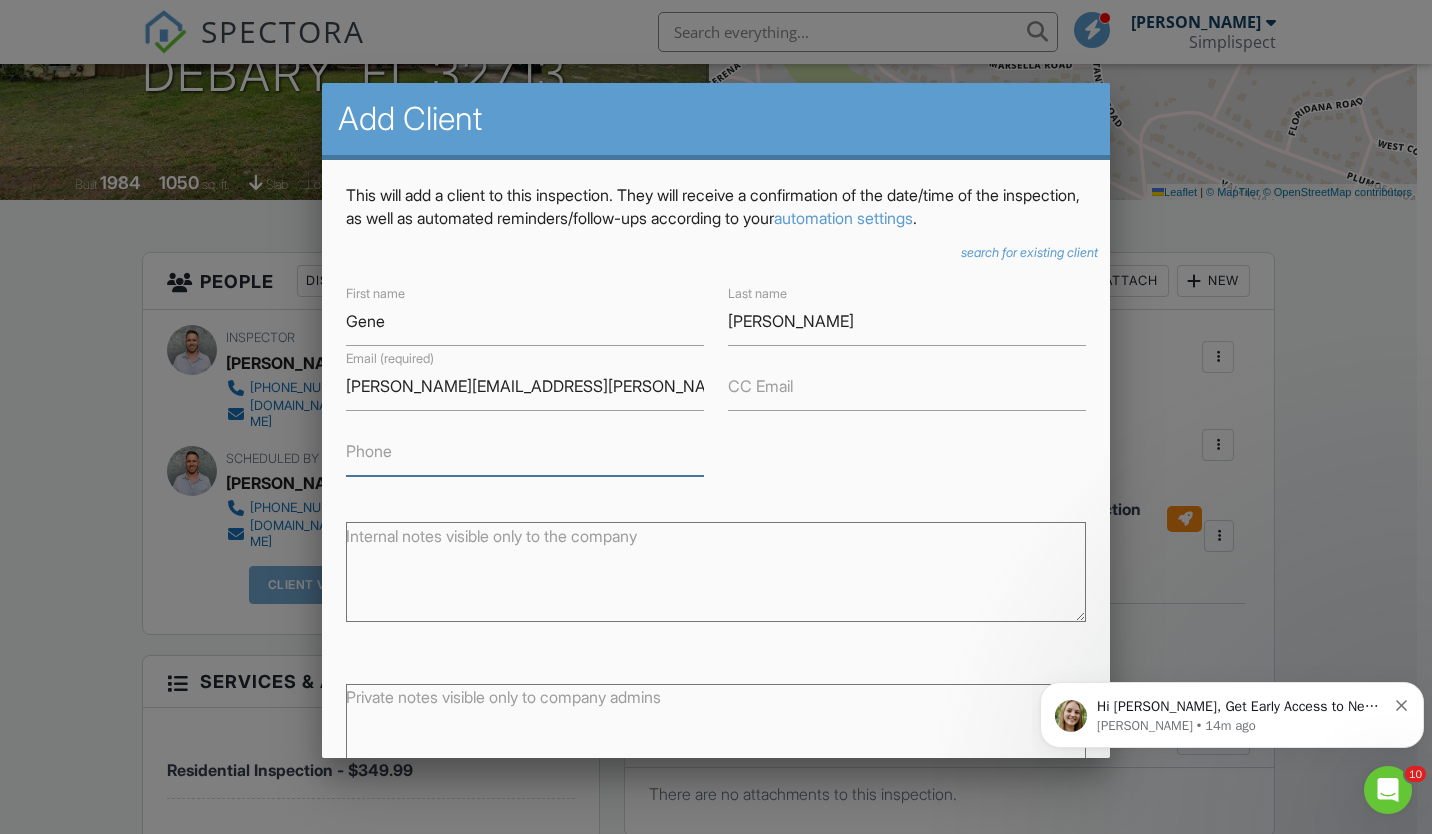click on "Phone" at bounding box center (525, 451) 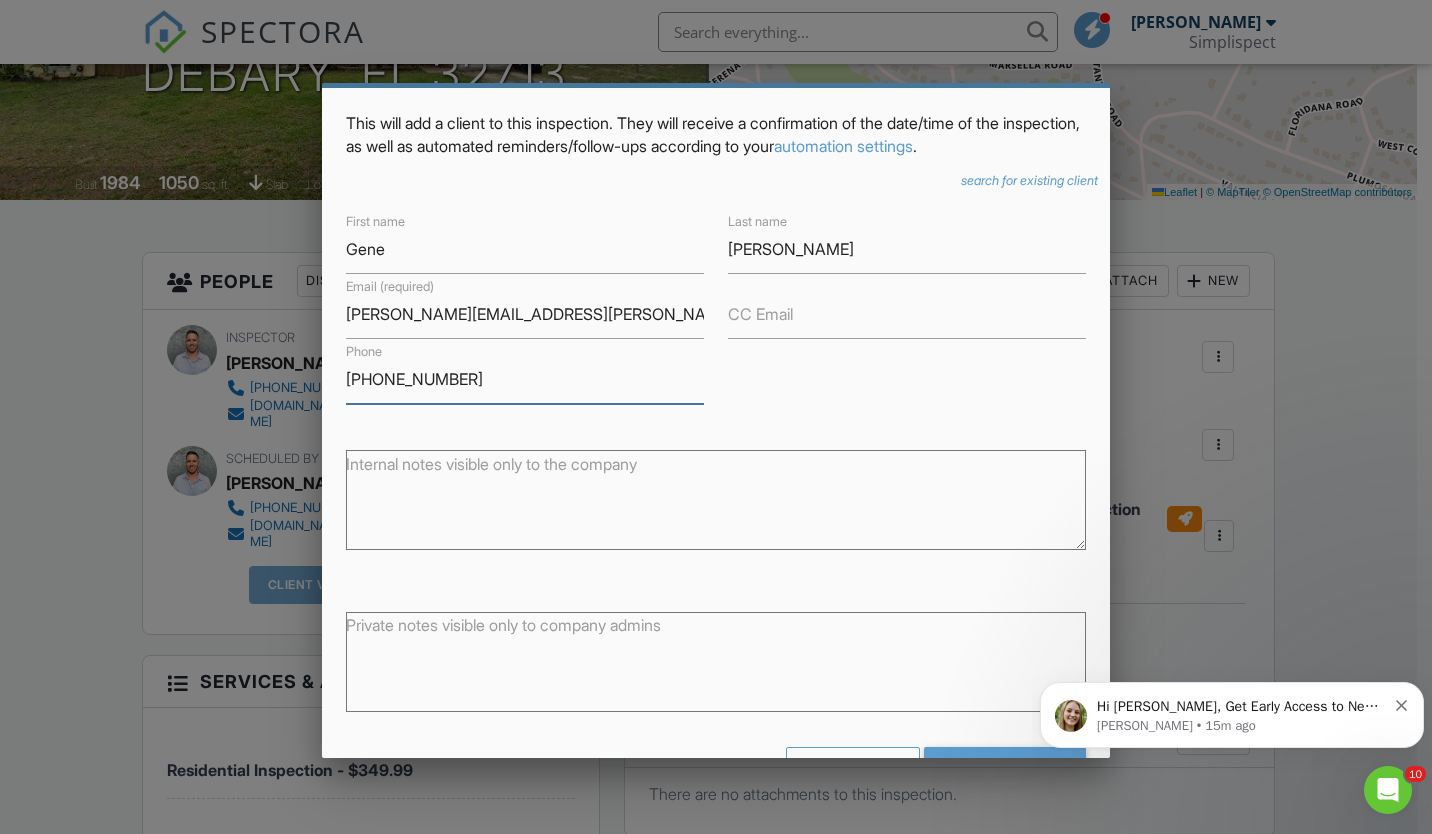 scroll, scrollTop: 136, scrollLeft: 0, axis: vertical 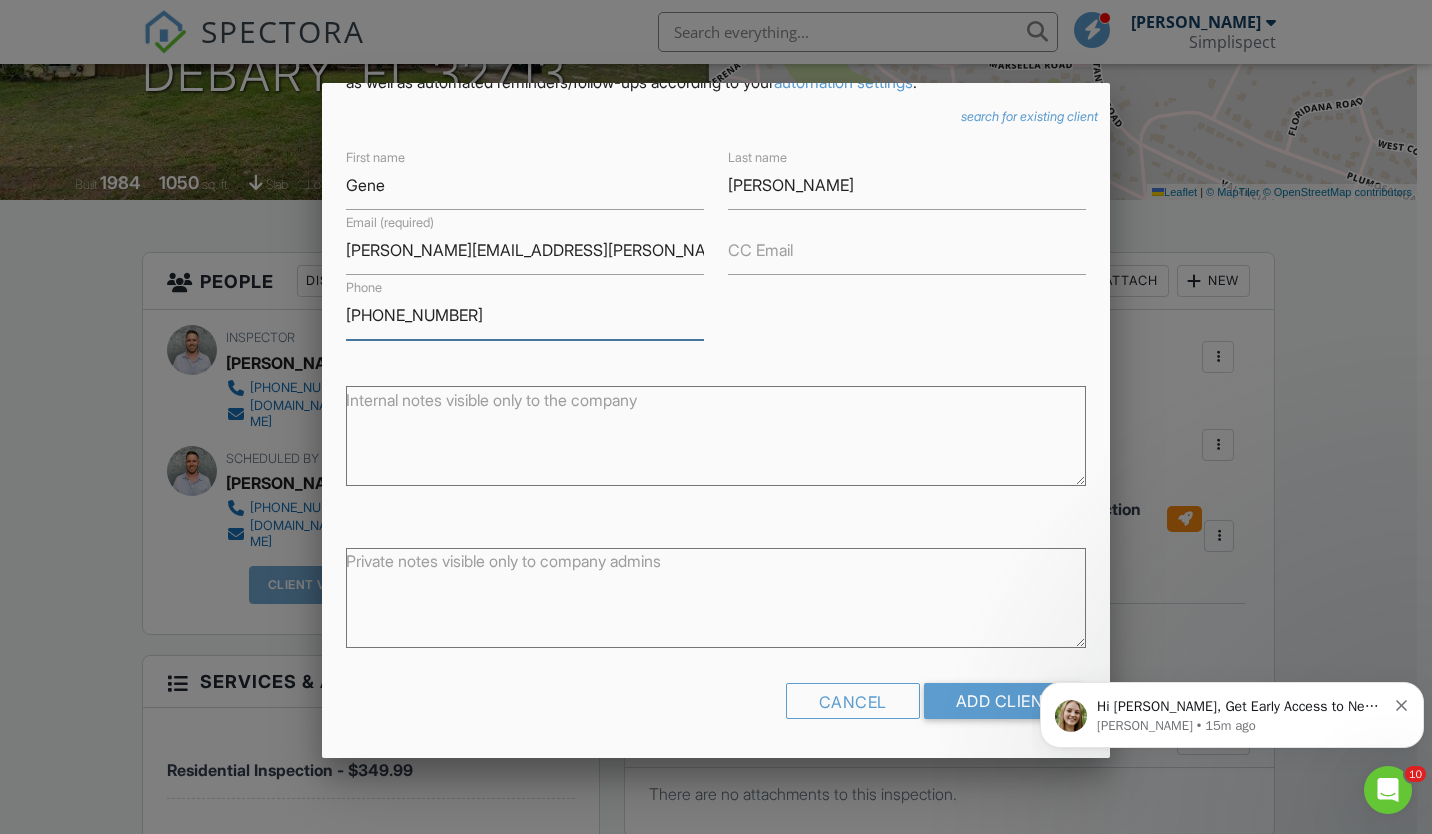 type on "[PHONE_NUMBER]" 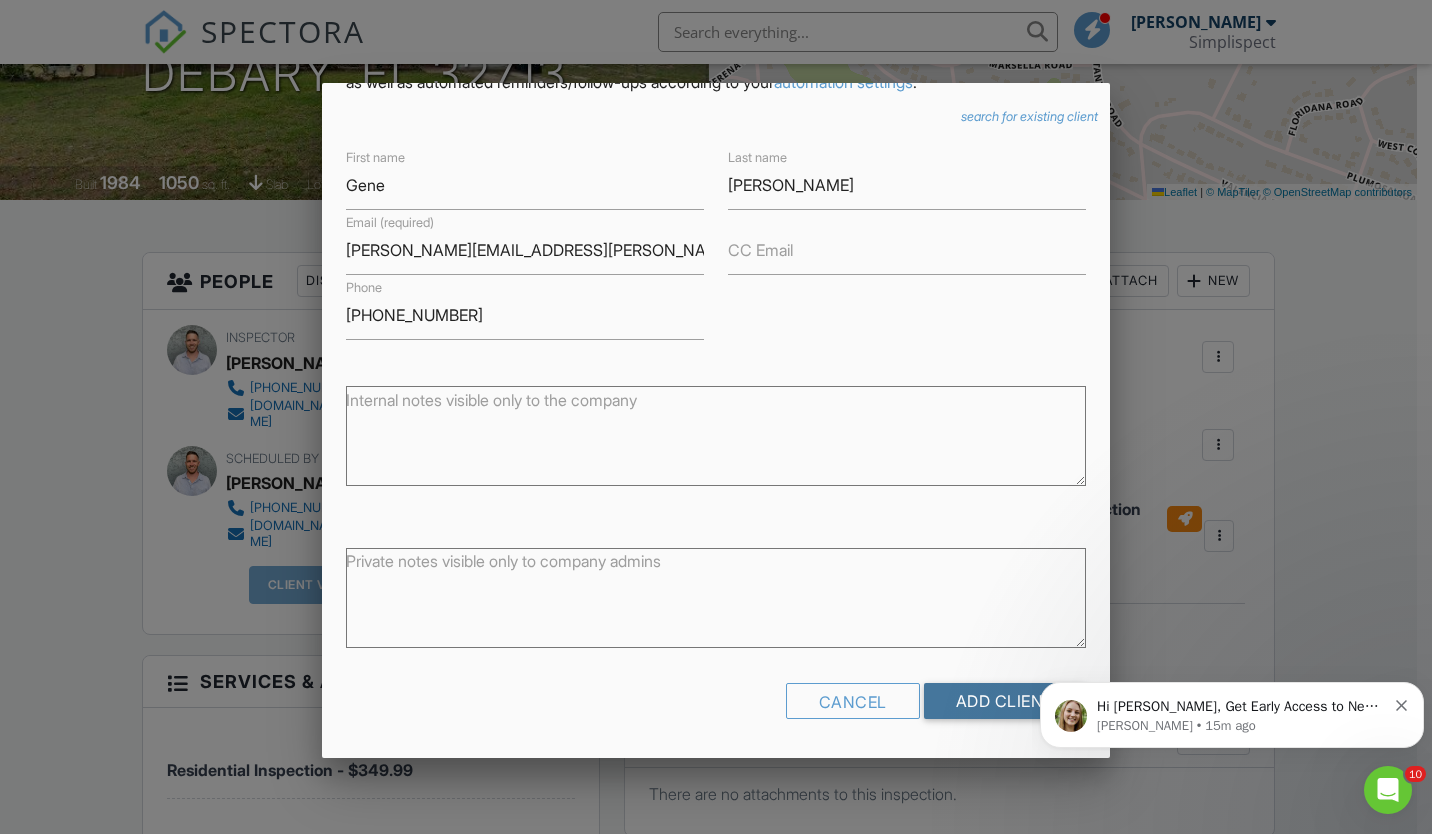 click on "Add Client" at bounding box center (1005, 701) 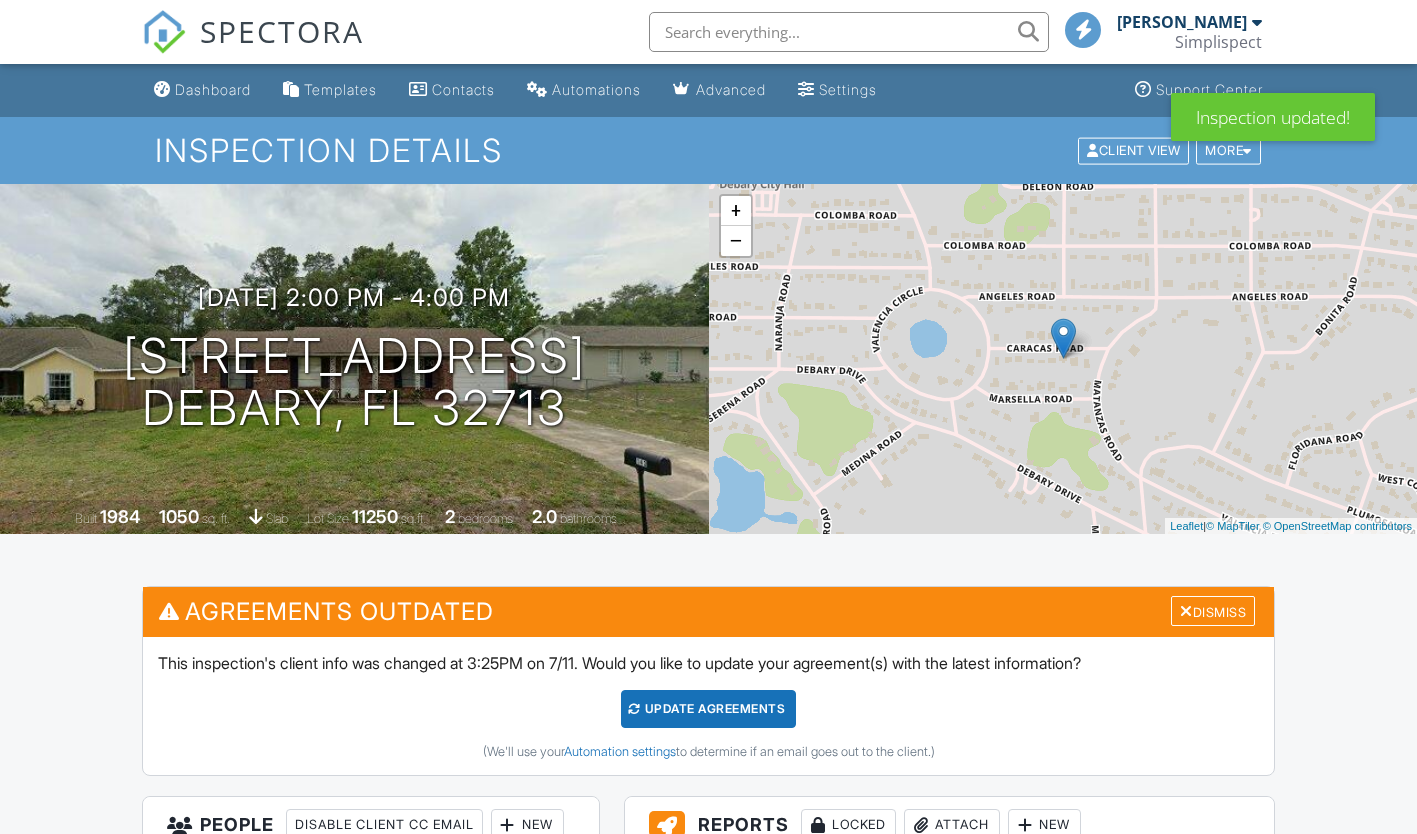 scroll, scrollTop: 209, scrollLeft: 0, axis: vertical 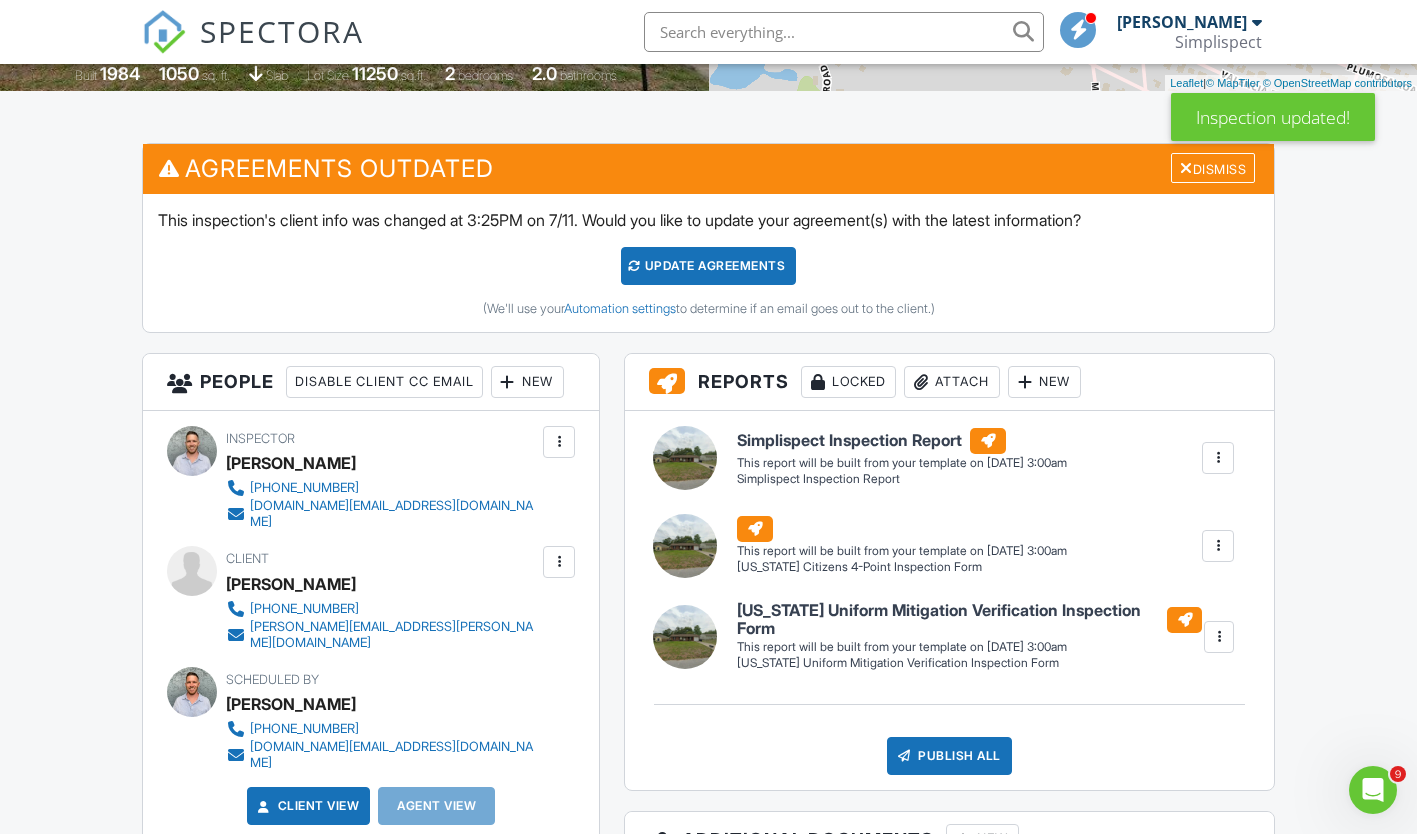 click at bounding box center [508, 382] 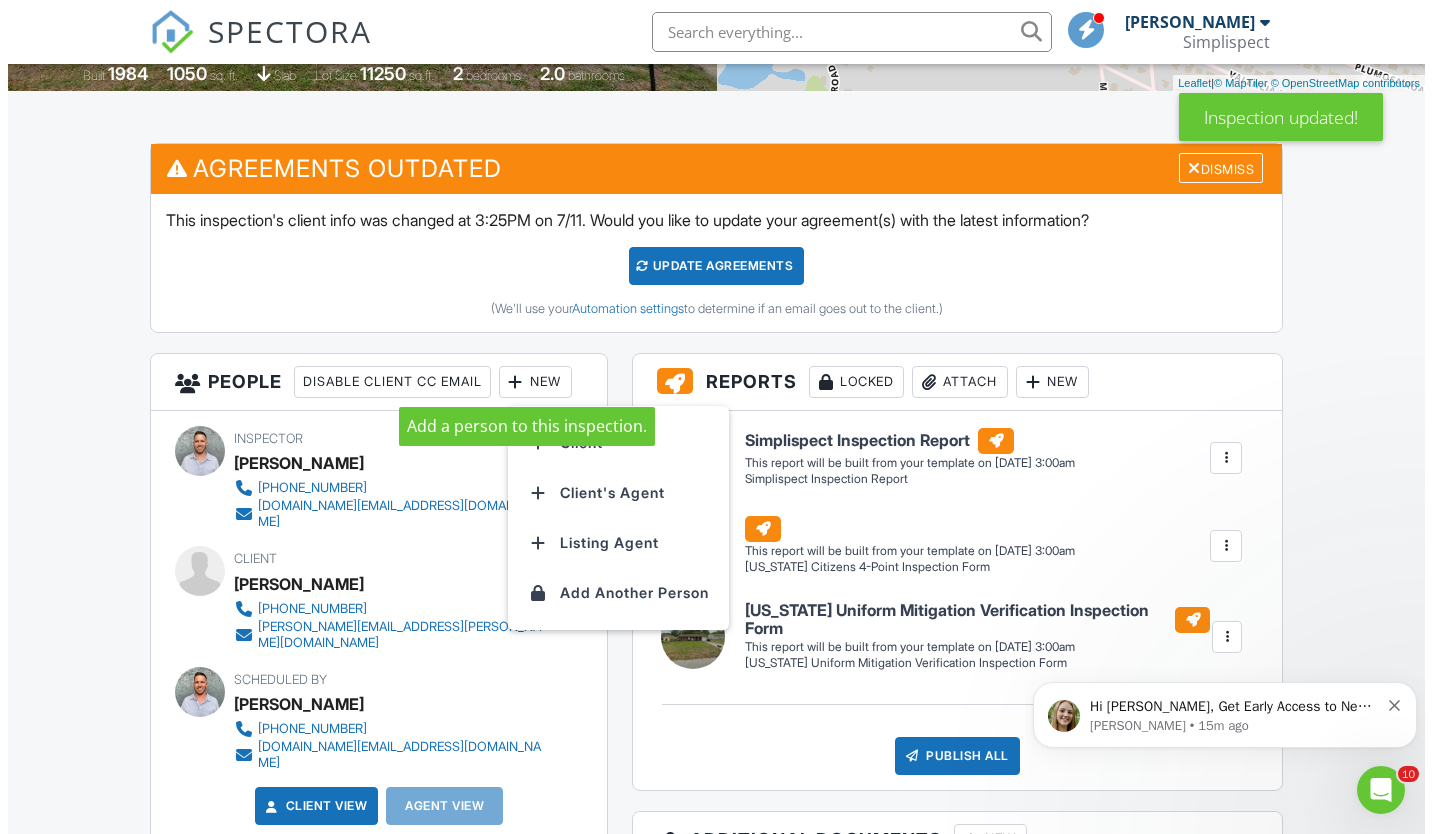 scroll, scrollTop: 0, scrollLeft: 0, axis: both 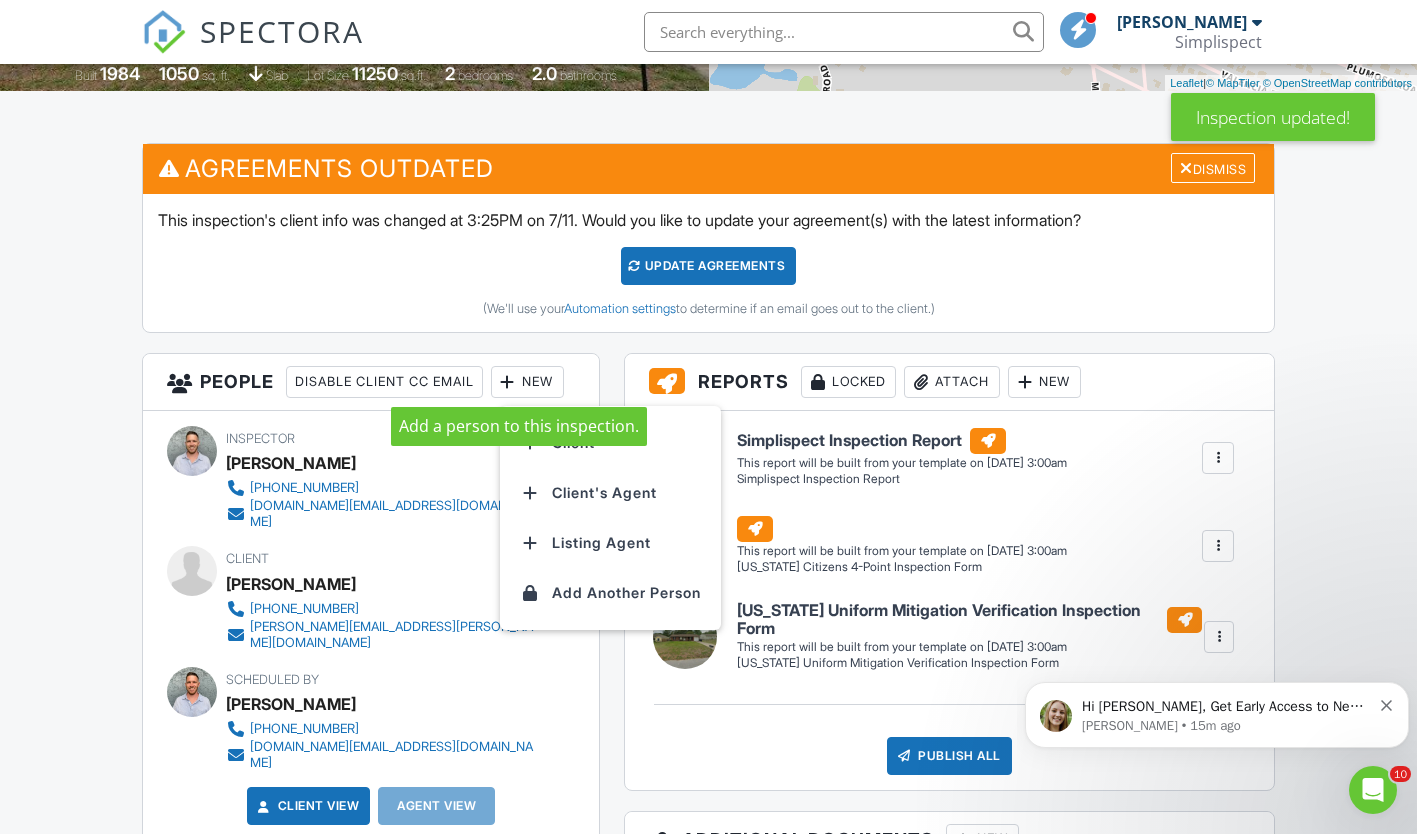 click on "Client's Agent" at bounding box center (610, 493) 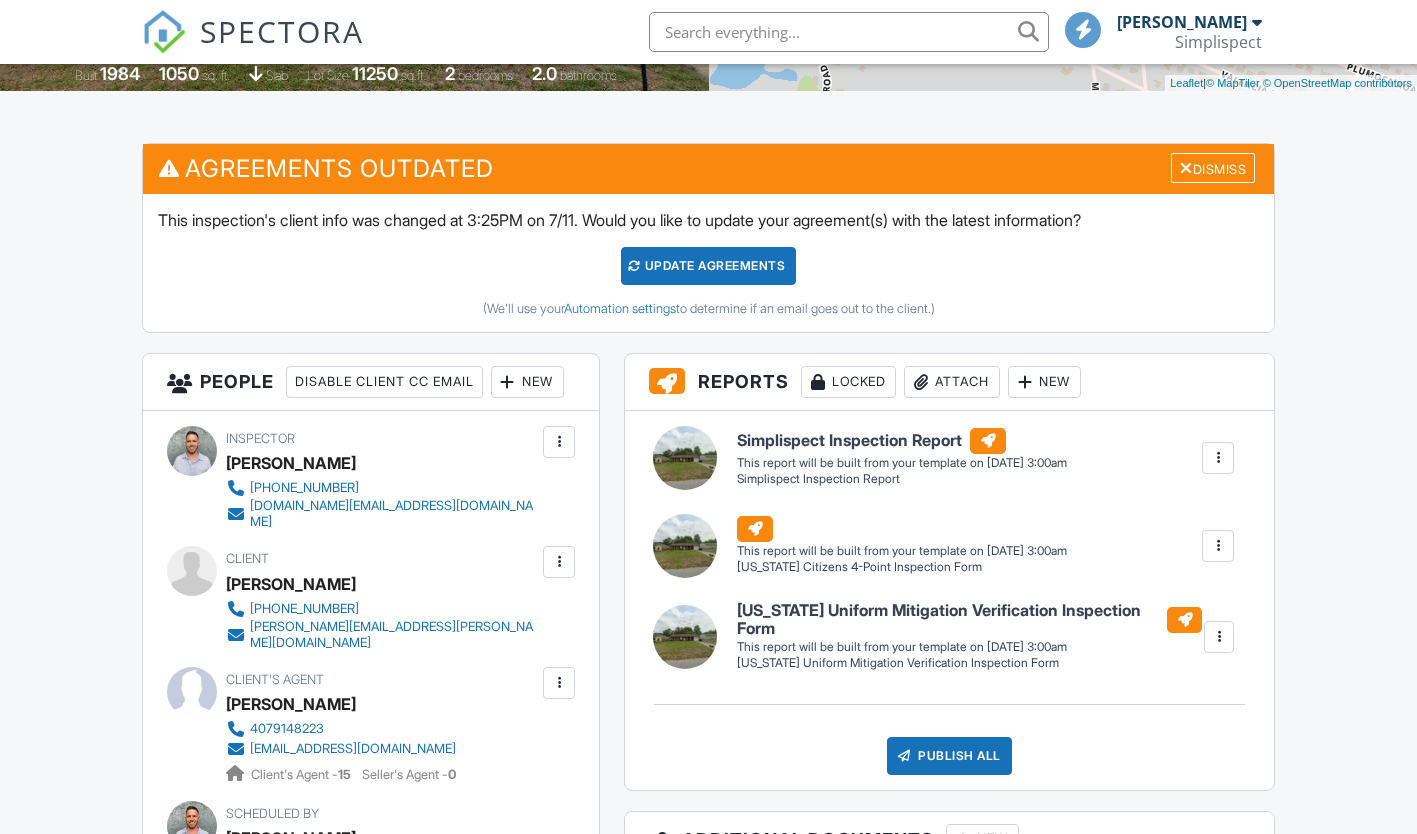 scroll, scrollTop: 443, scrollLeft: 0, axis: vertical 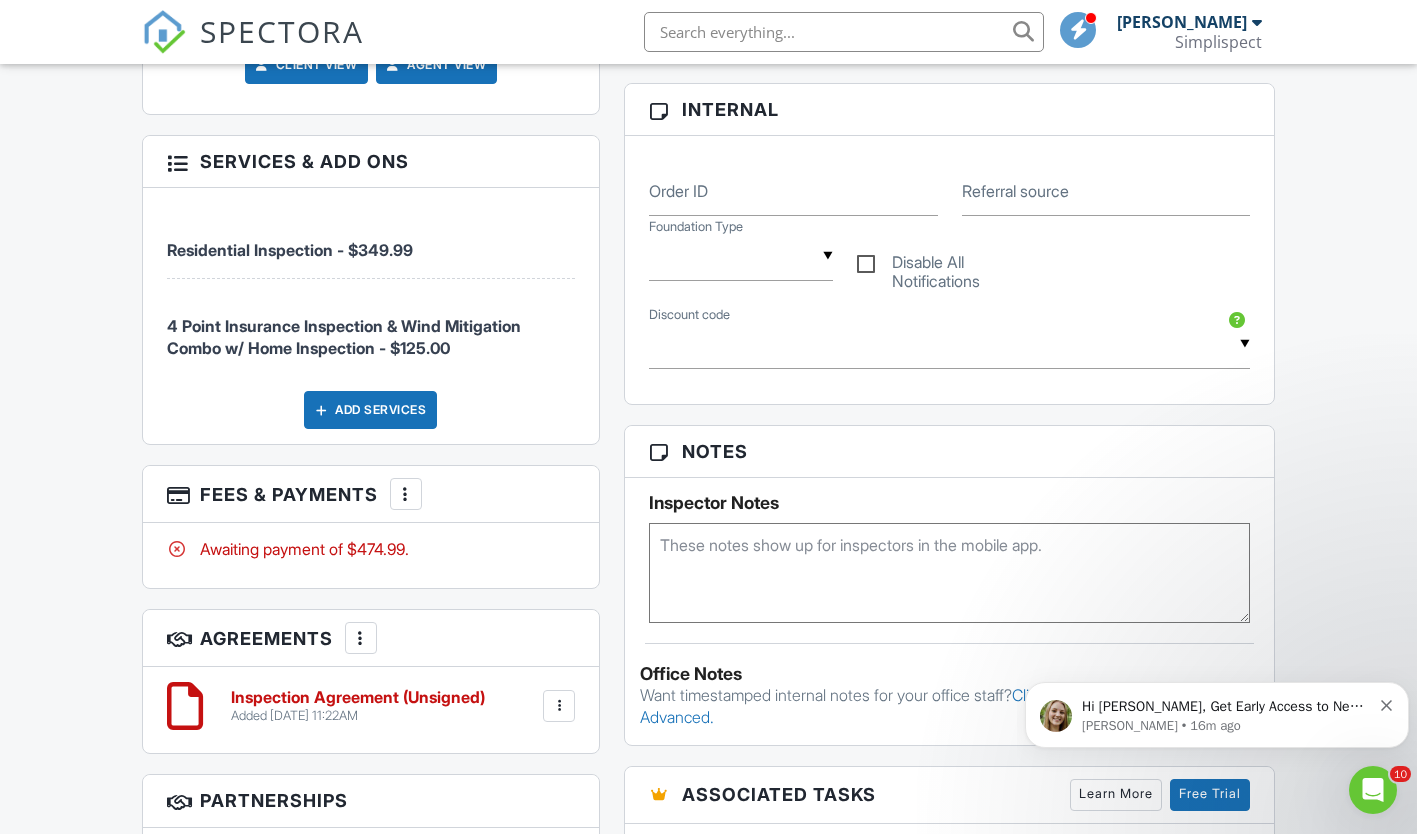 click at bounding box center (406, 494) 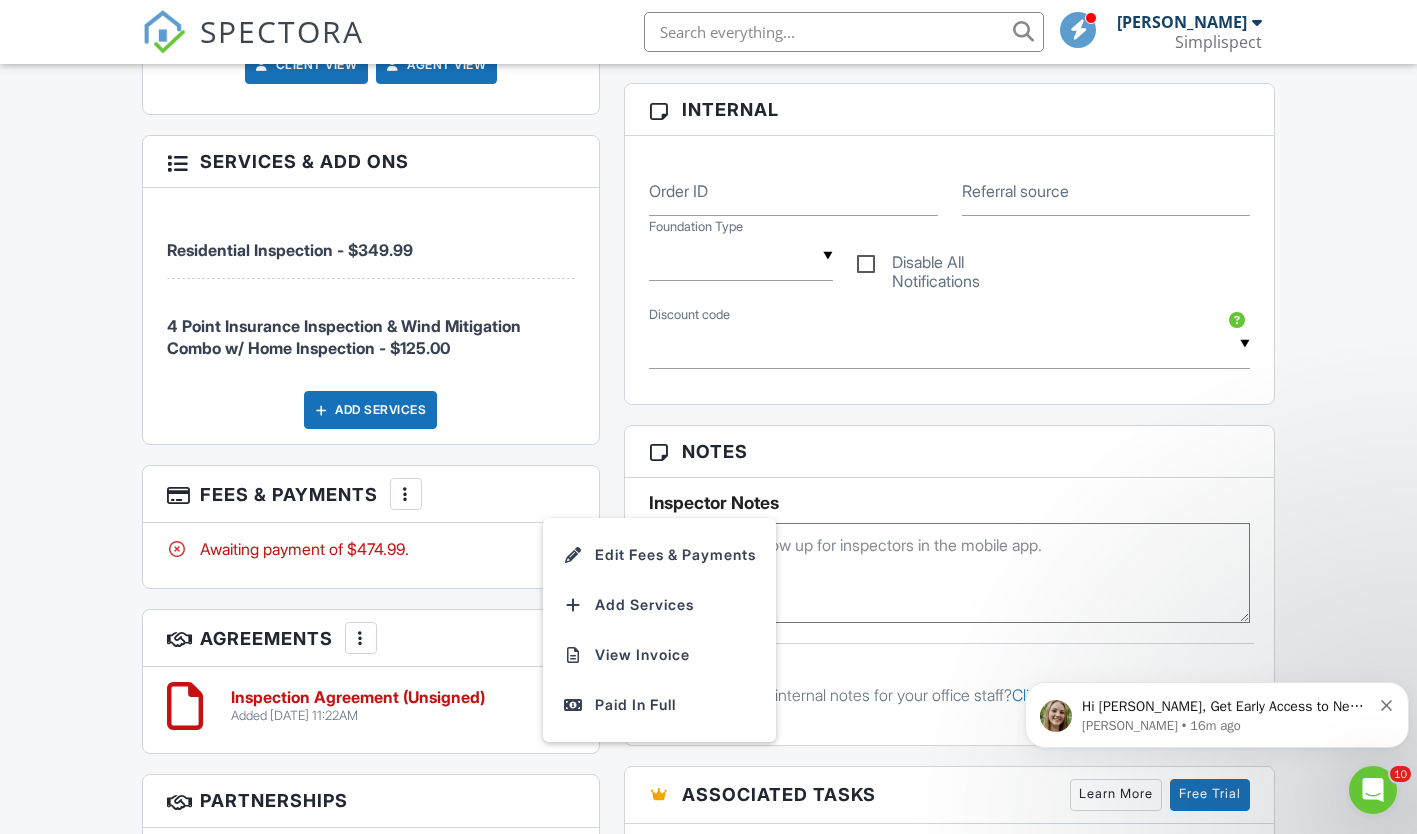 click on "Edit Fees & Payments" at bounding box center (659, 555) 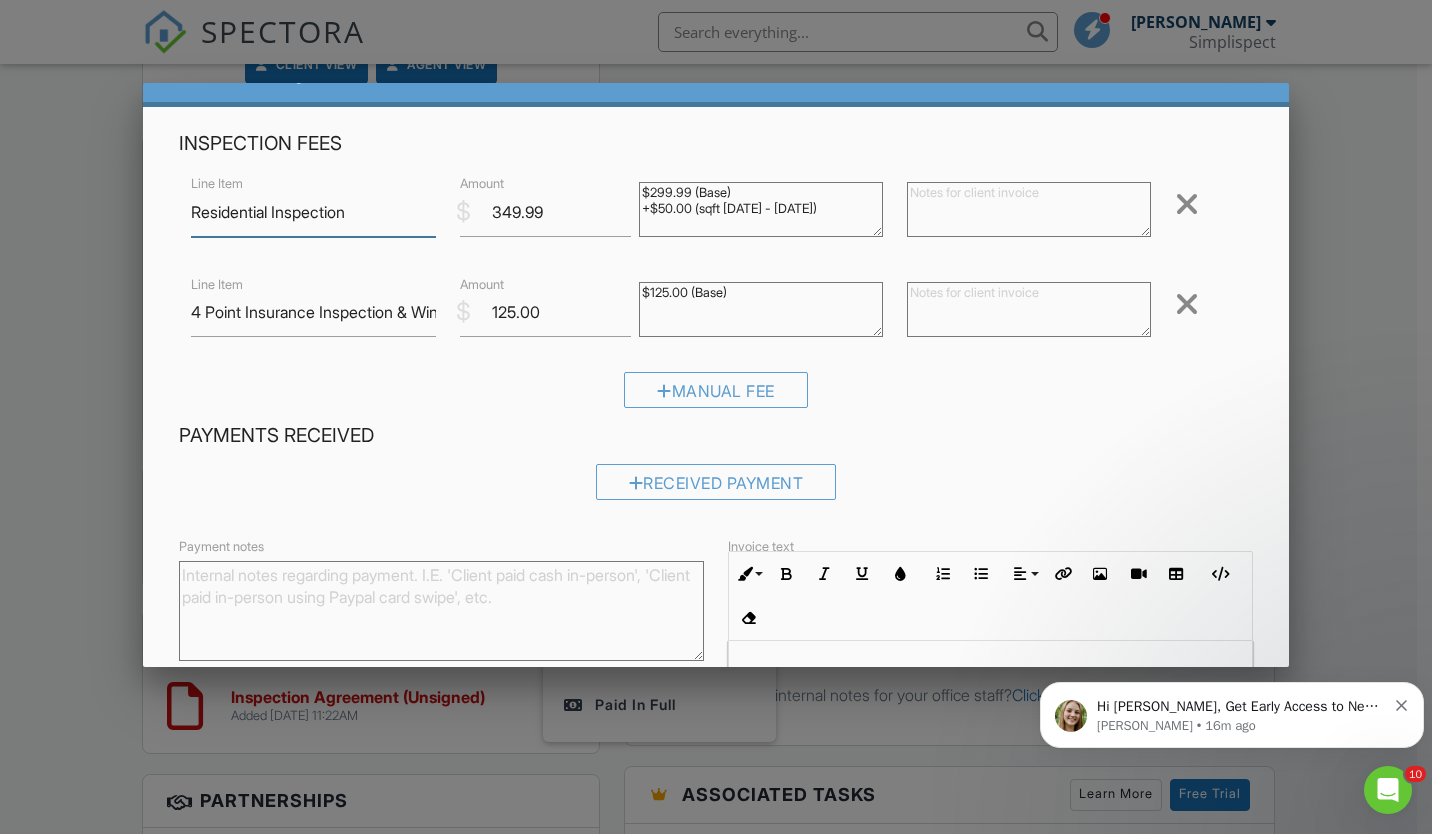scroll, scrollTop: 85, scrollLeft: 0, axis: vertical 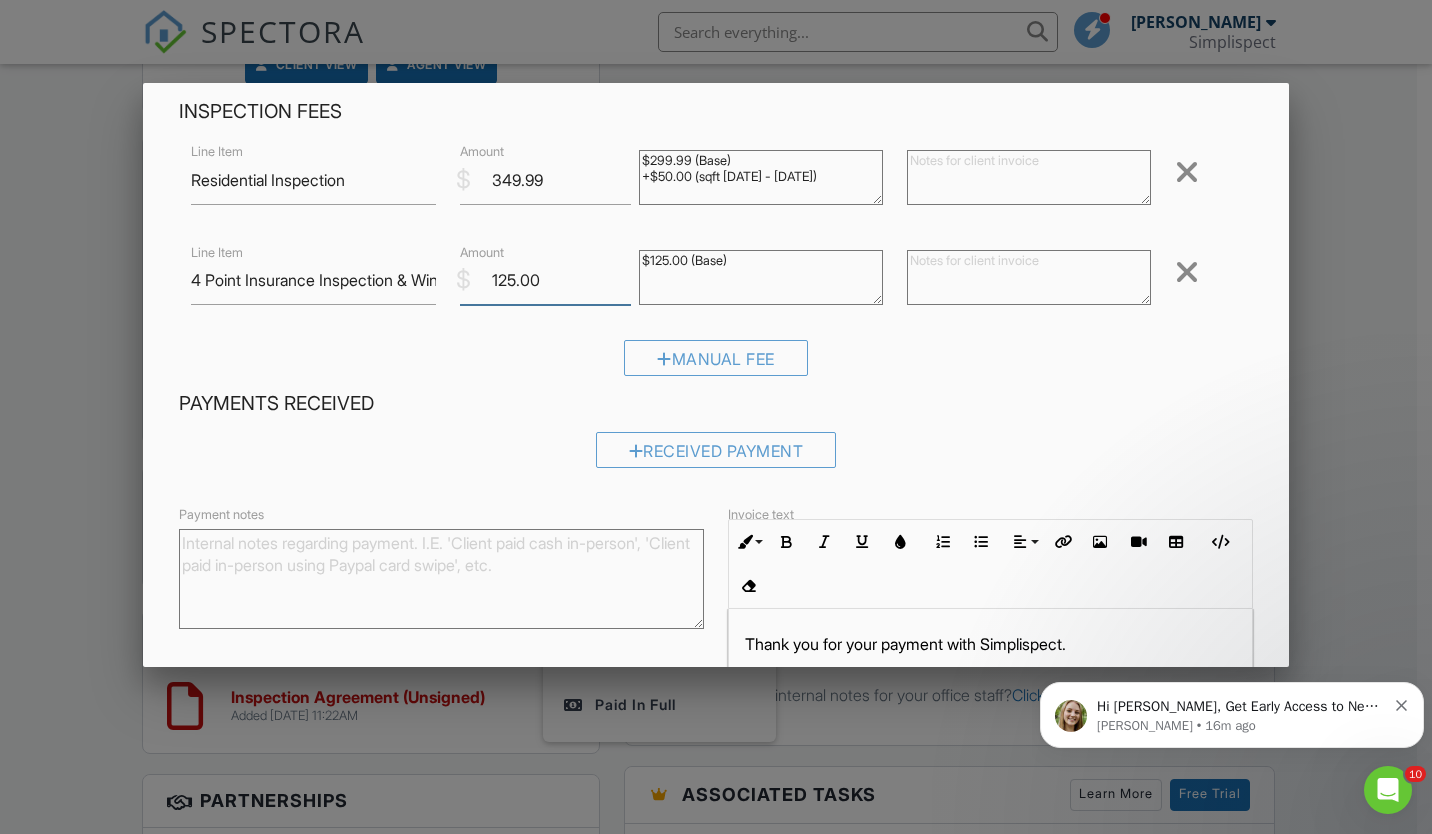 click on "125.00" at bounding box center (545, 280) 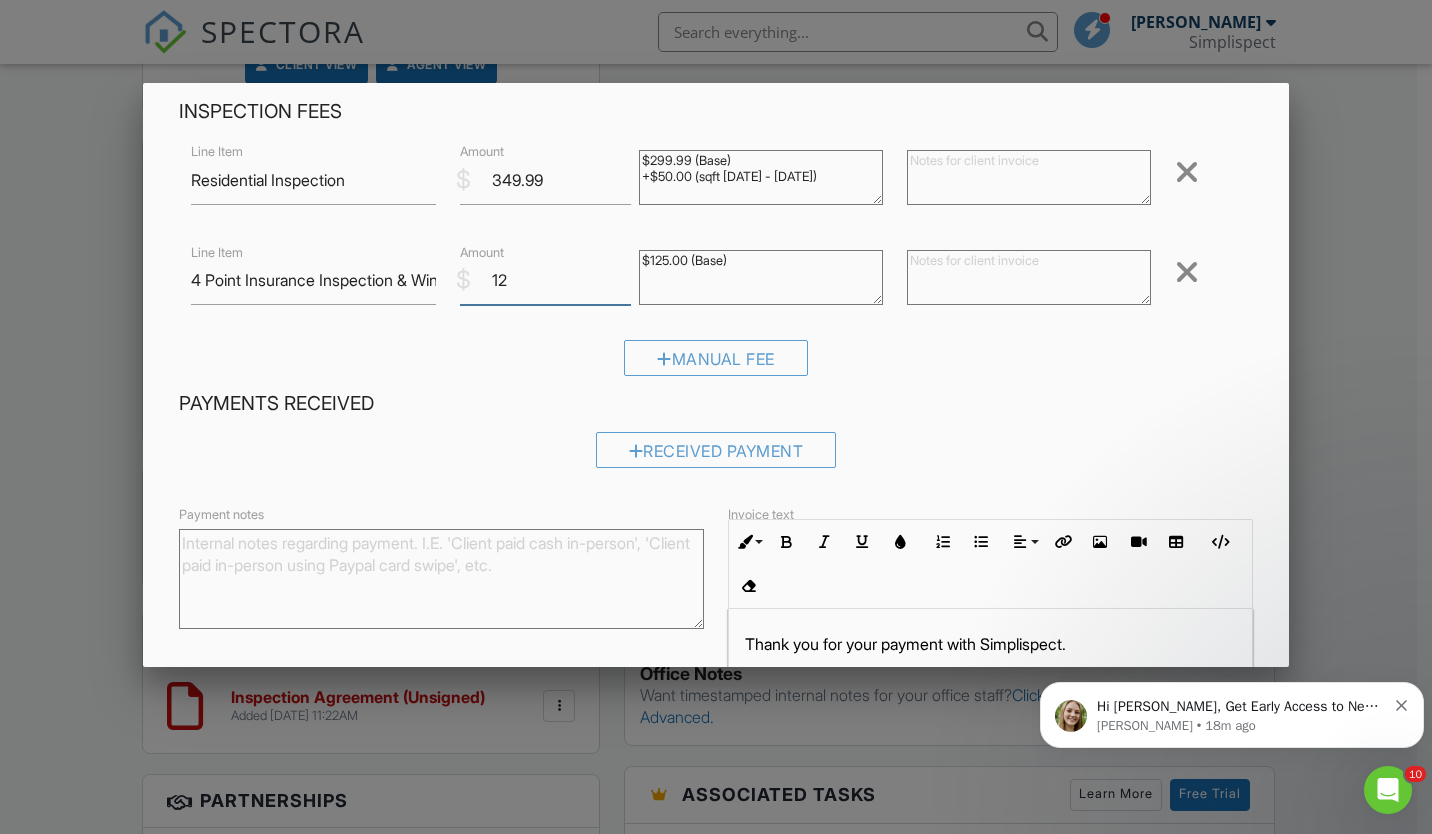 type on "1" 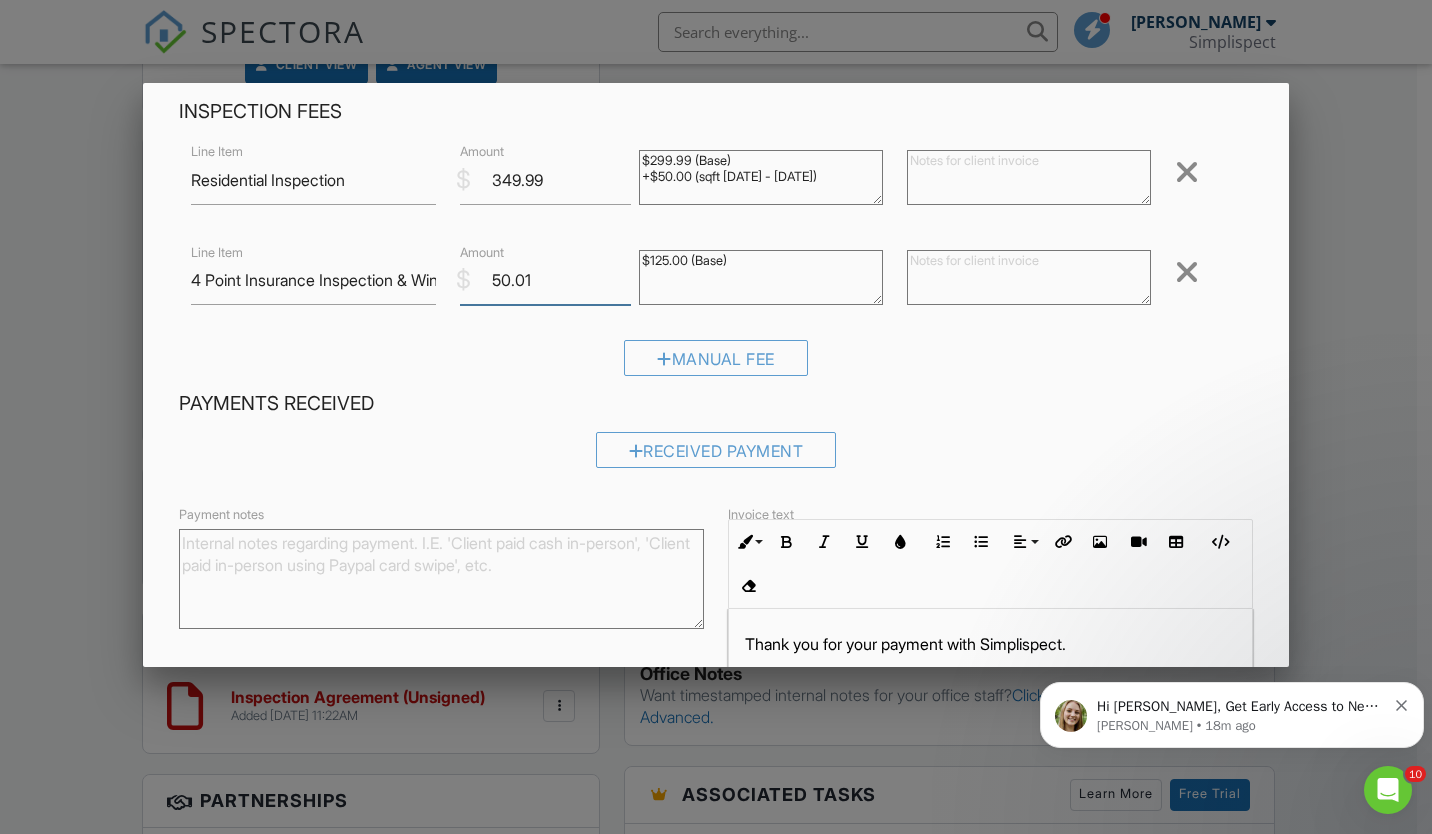 type on "50.01" 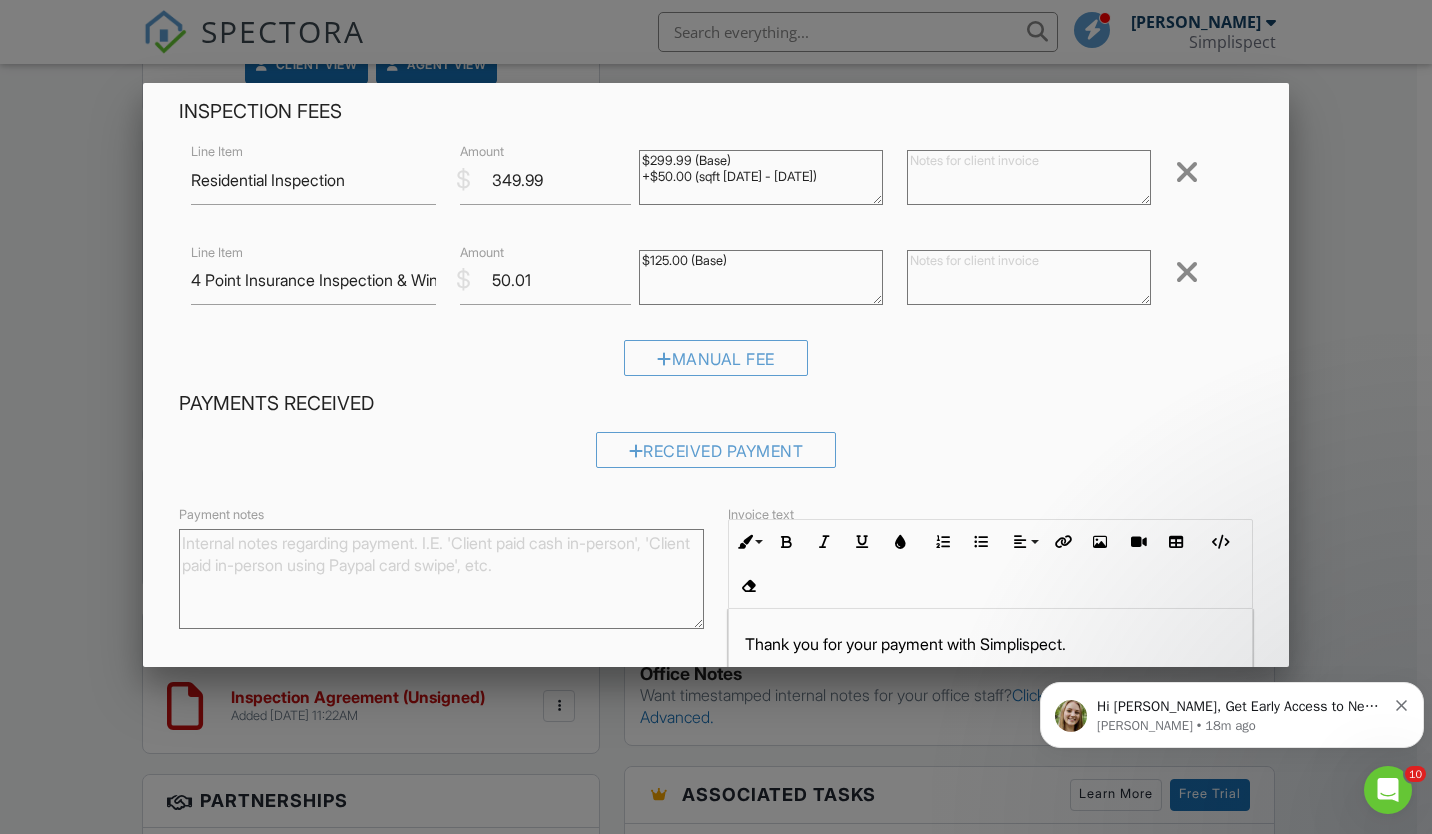 click on "Payments Received" at bounding box center [716, 404] 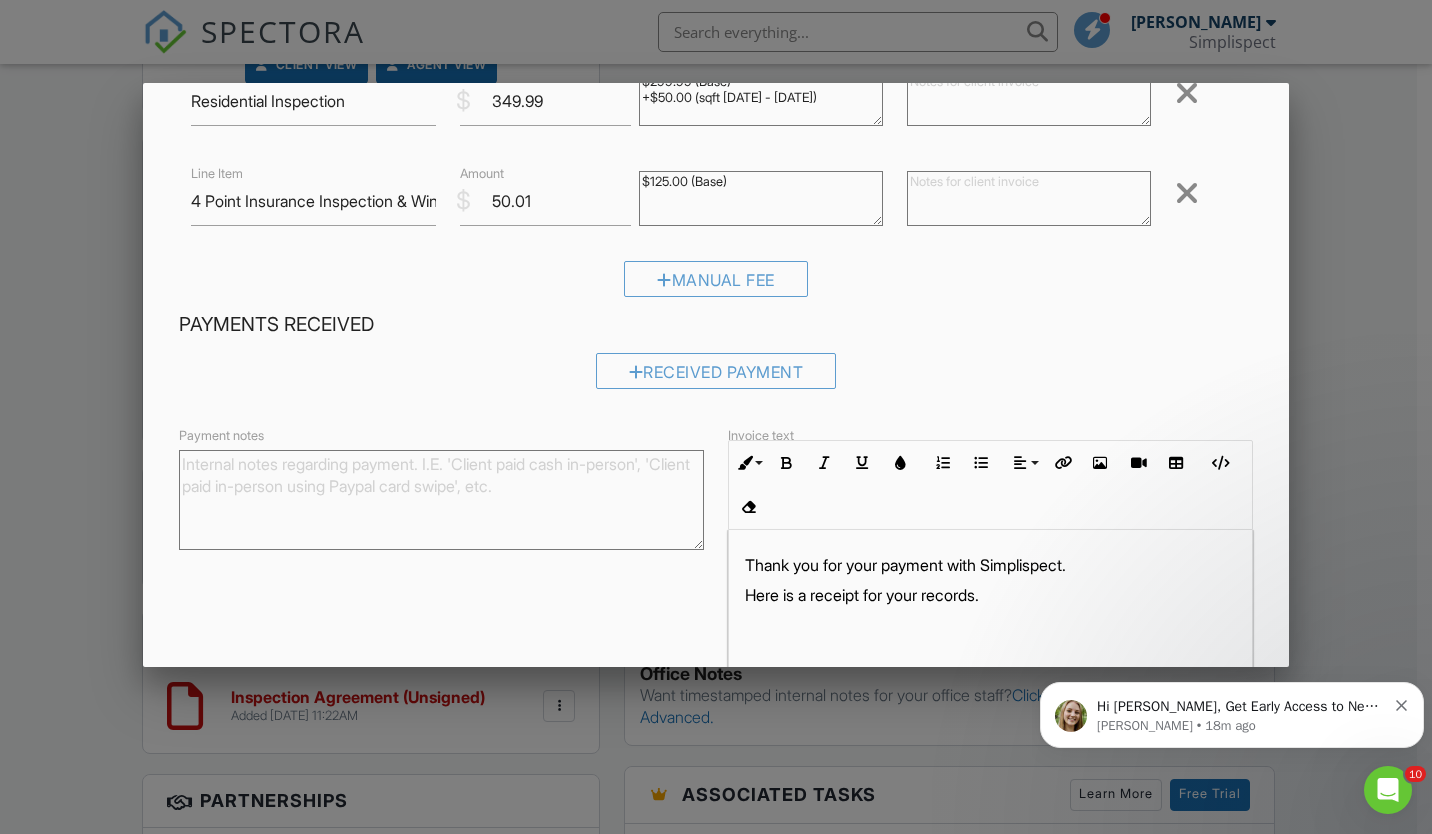 scroll, scrollTop: 272, scrollLeft: 0, axis: vertical 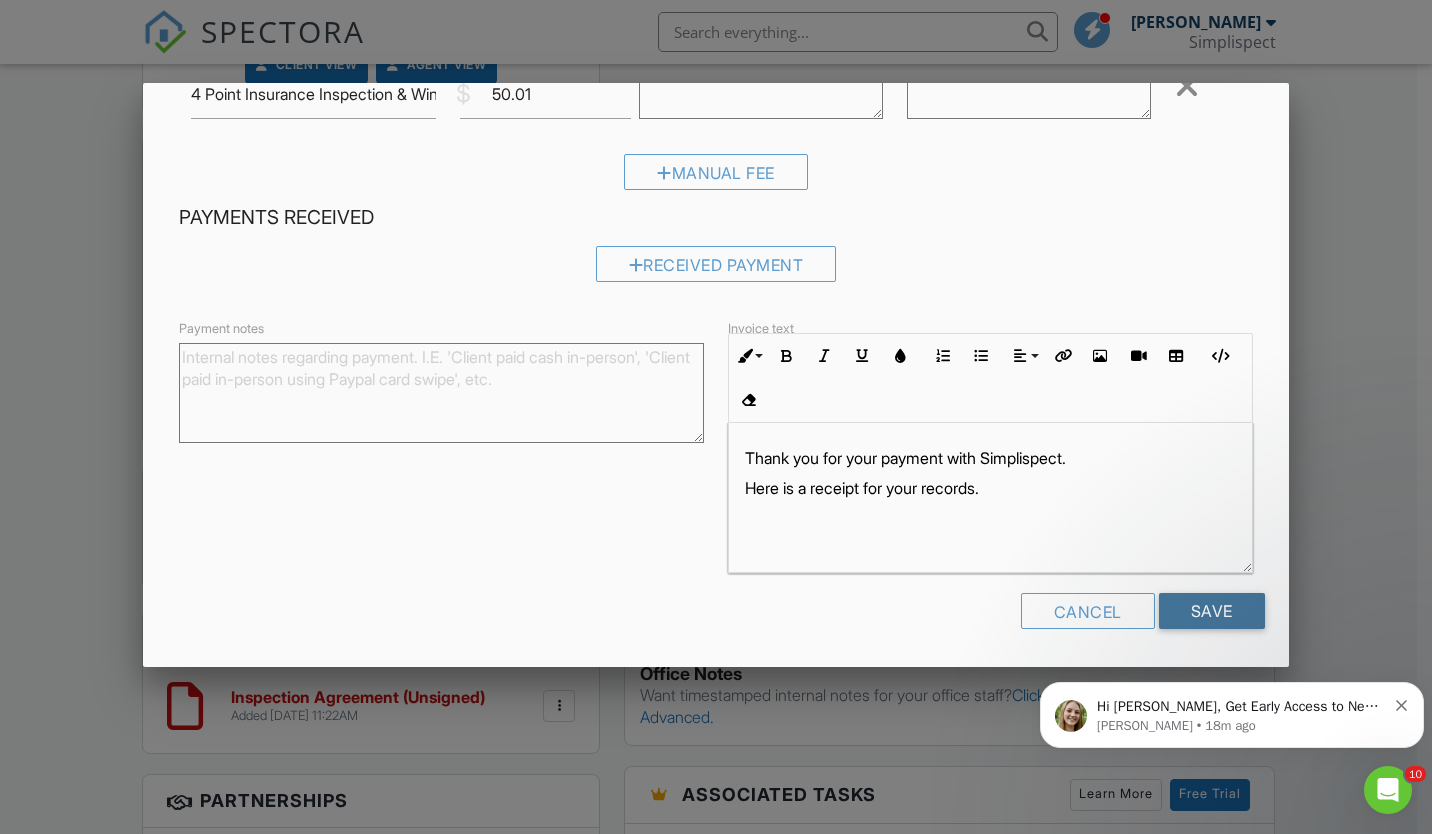 click on "Save" at bounding box center (1212, 611) 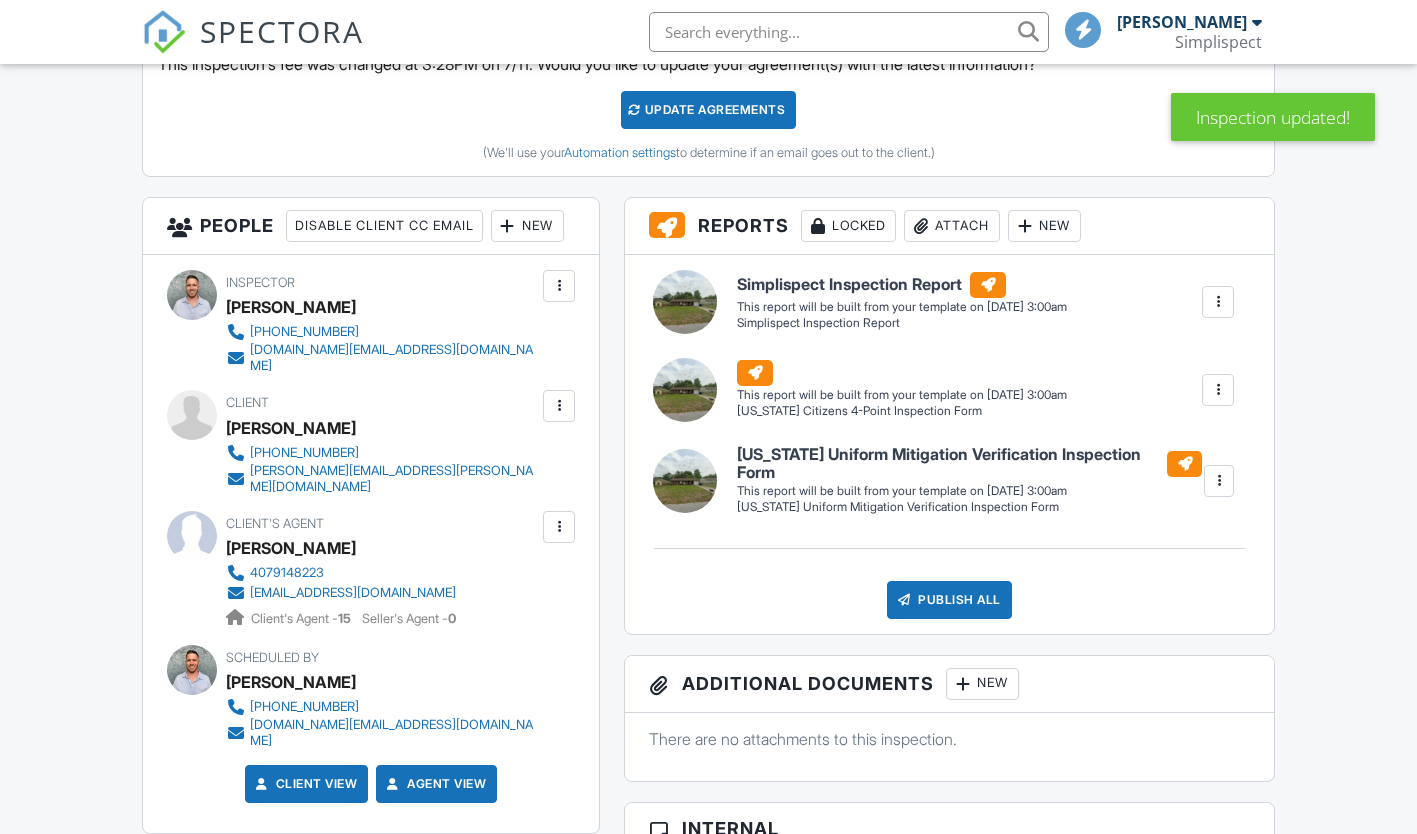 scroll, scrollTop: 1131, scrollLeft: 0, axis: vertical 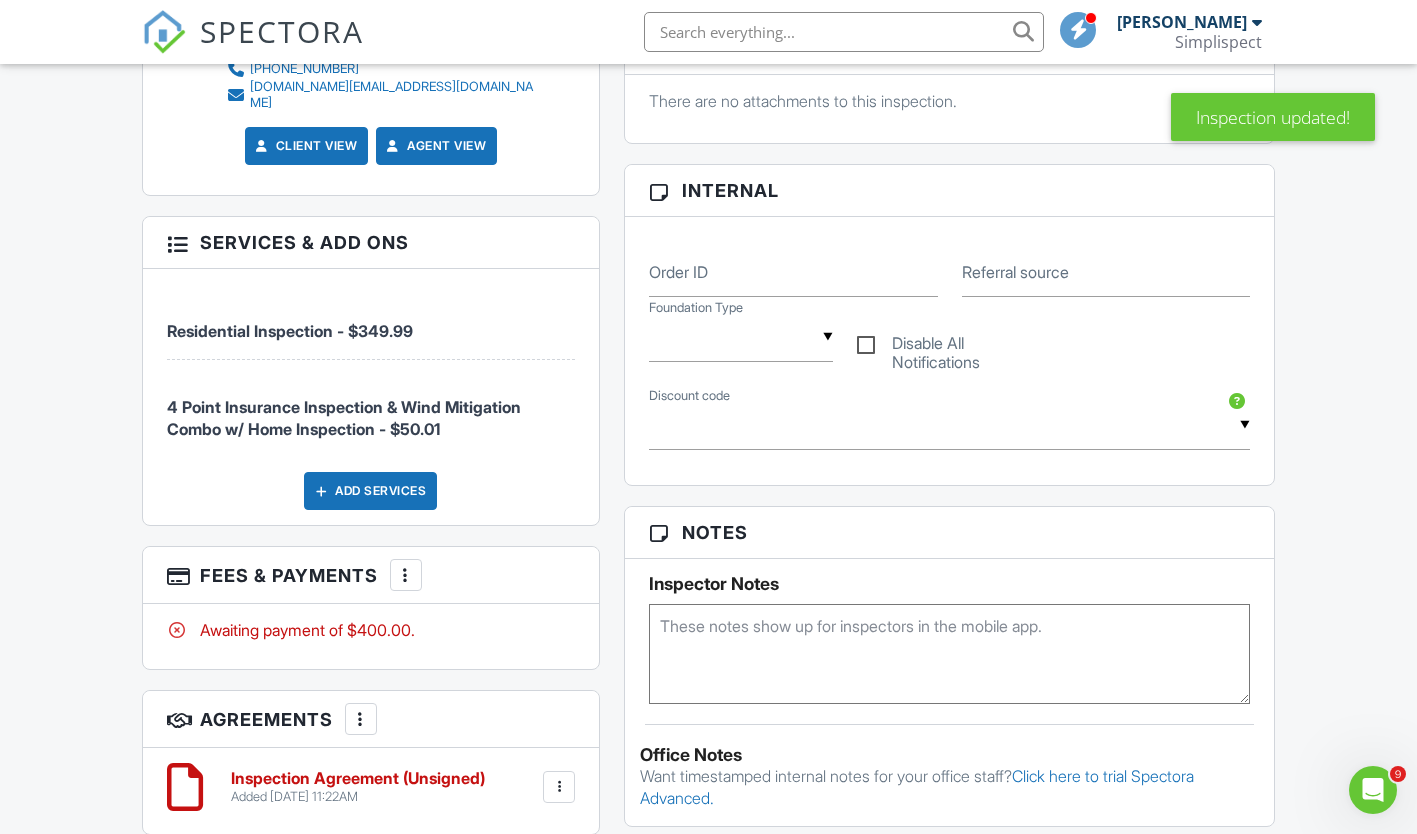 click at bounding box center [406, 575] 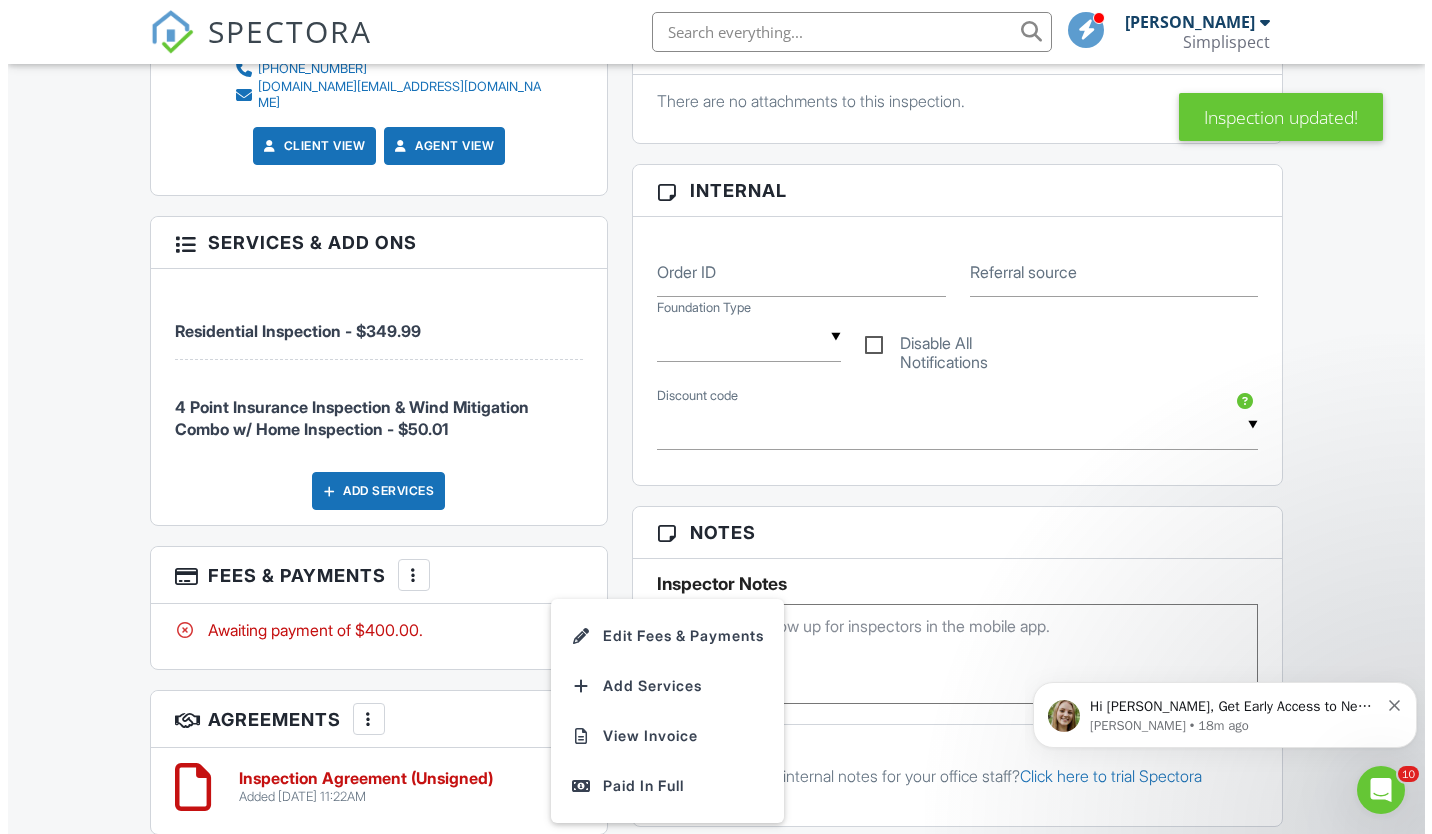 scroll, scrollTop: 0, scrollLeft: 0, axis: both 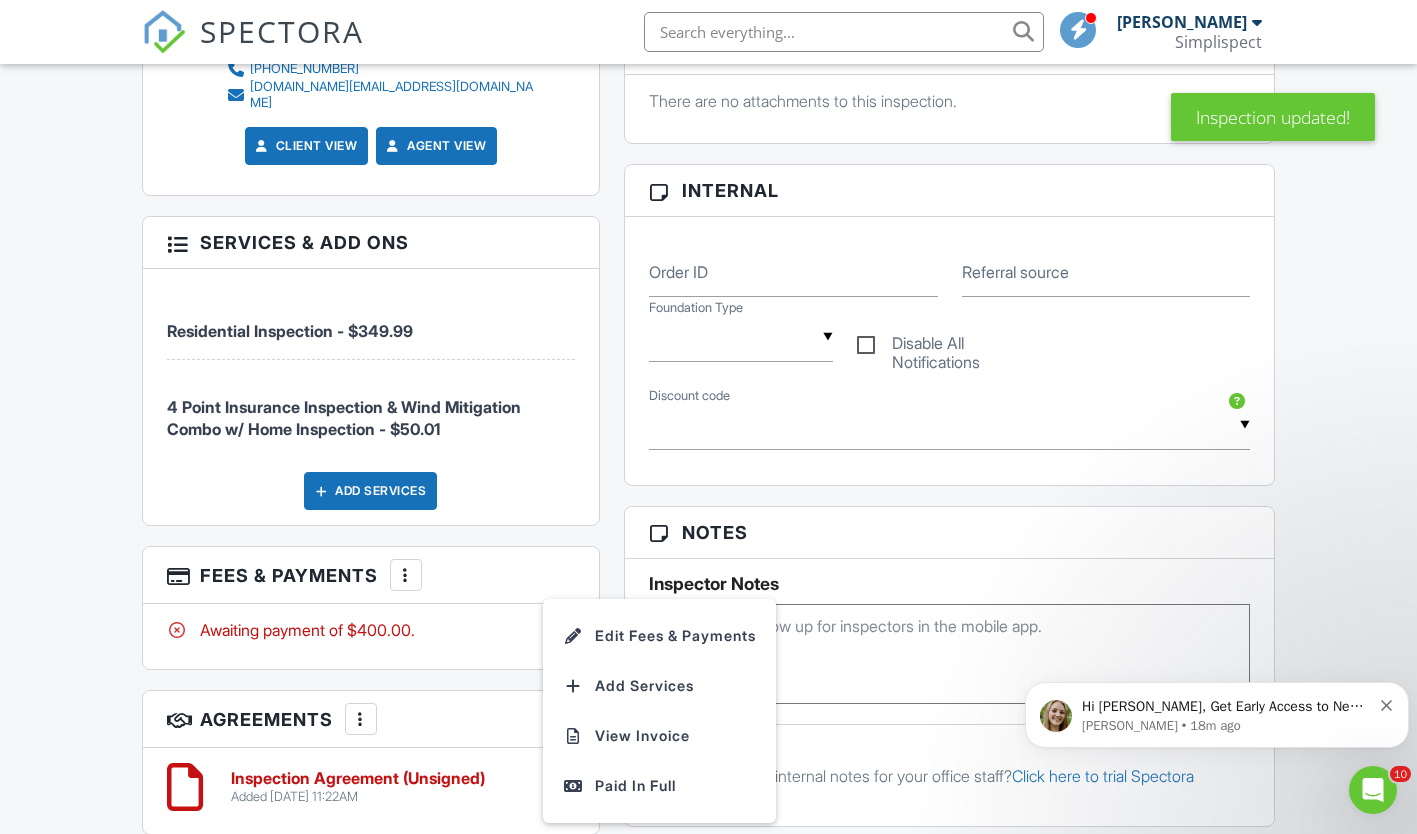 click on "Edit Fees & Payments" at bounding box center (659, 636) 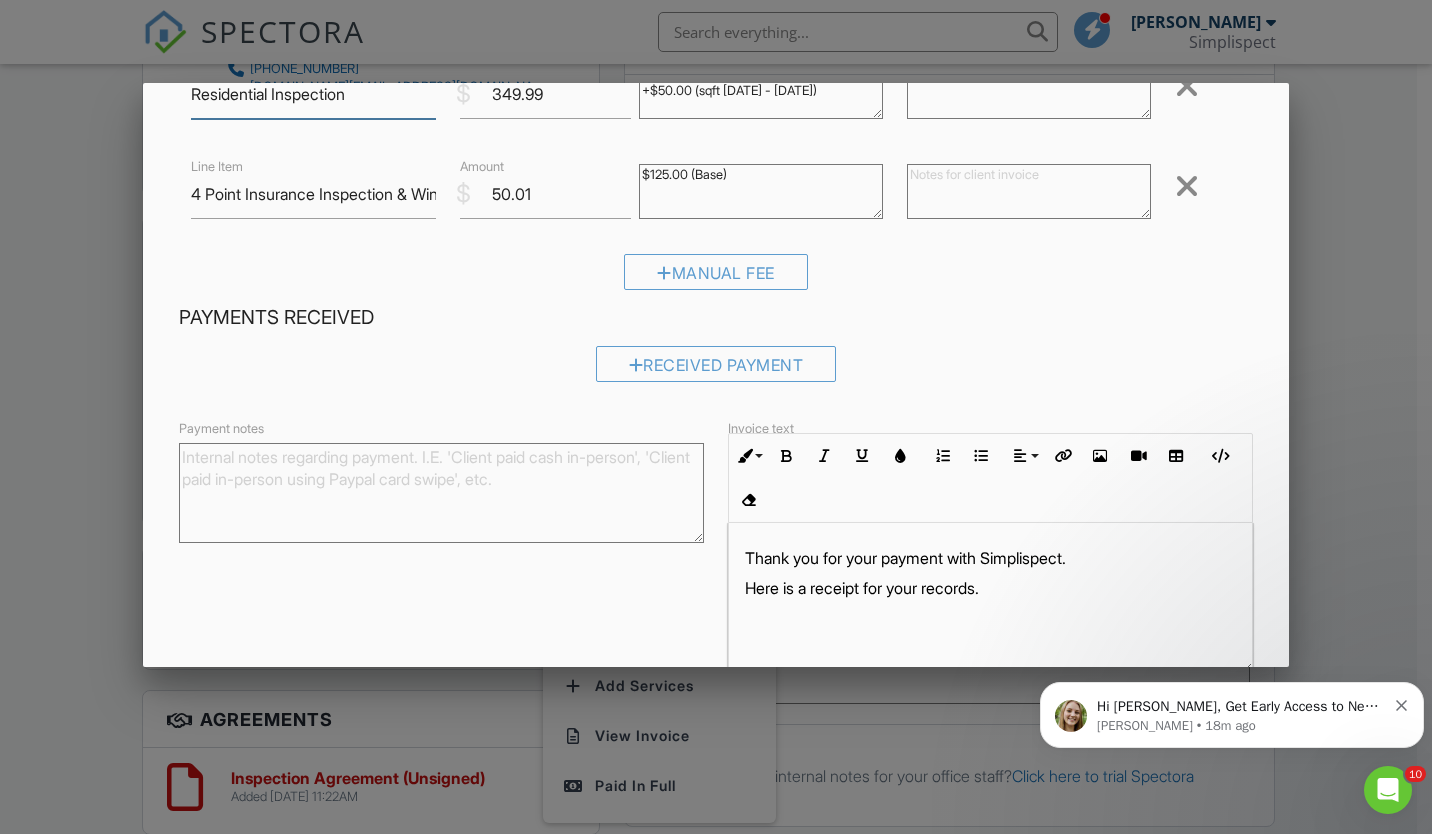 scroll, scrollTop: 177, scrollLeft: 0, axis: vertical 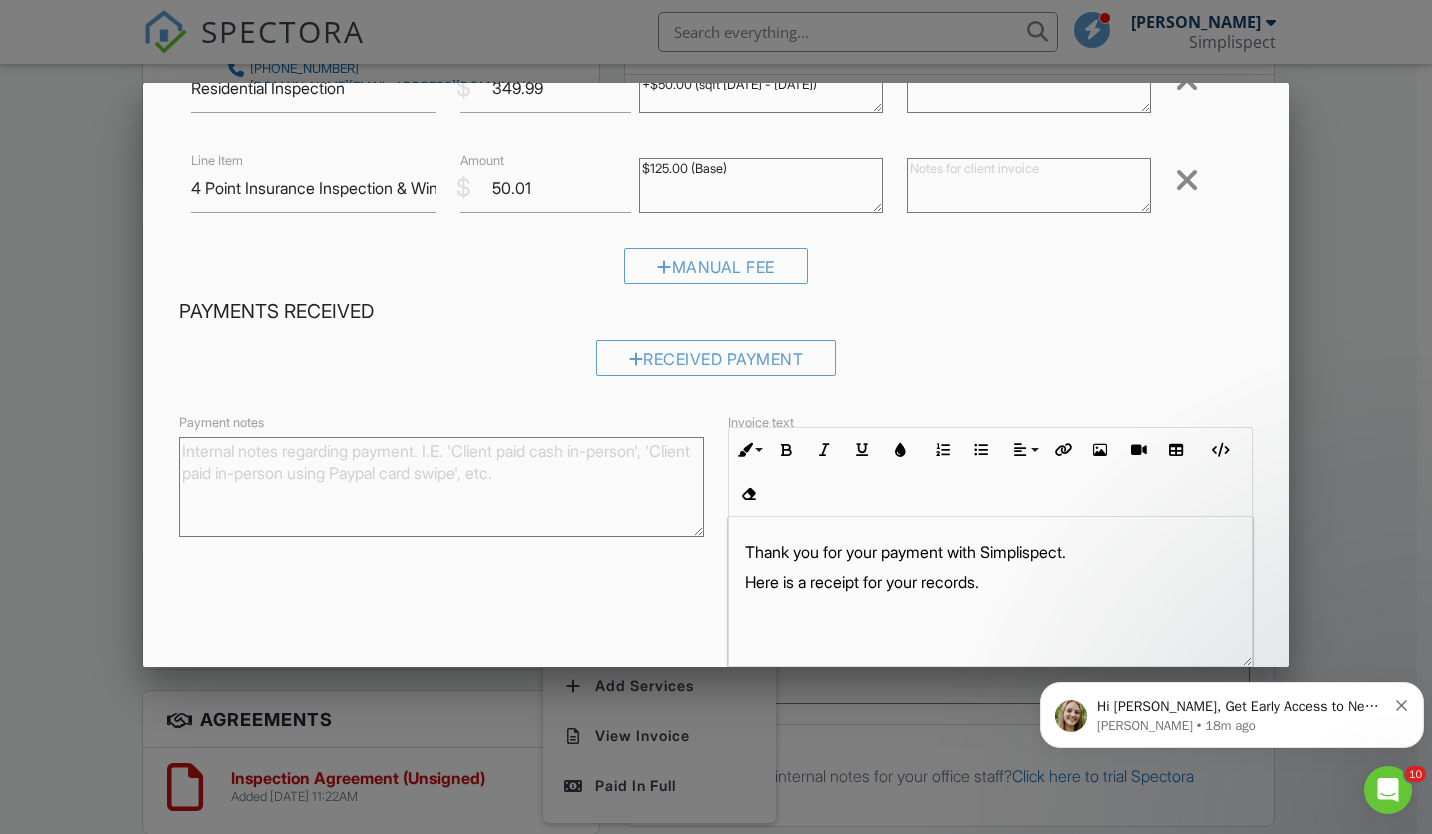 click on "Payment notes" at bounding box center [441, 487] 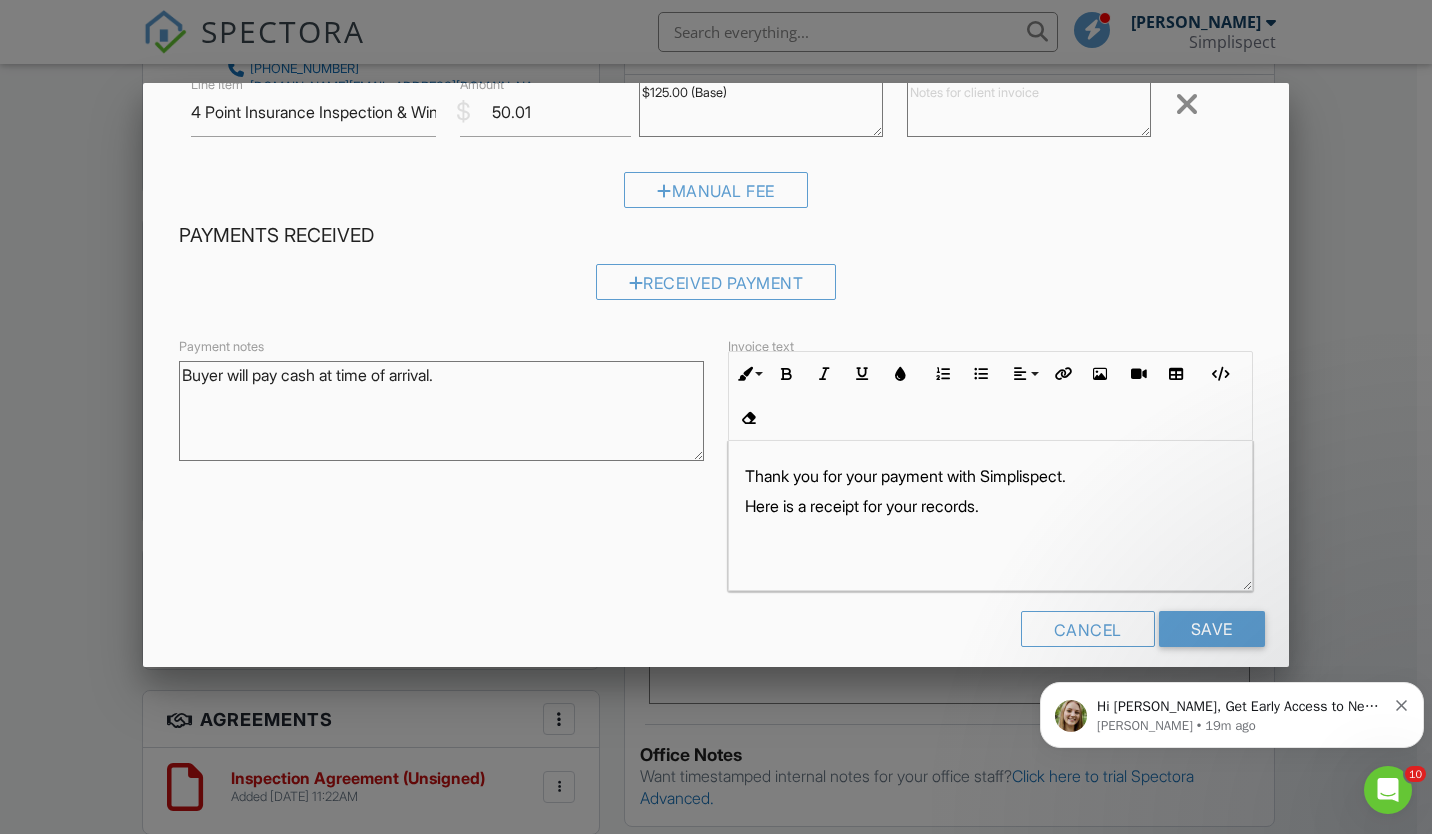 scroll, scrollTop: 272, scrollLeft: 0, axis: vertical 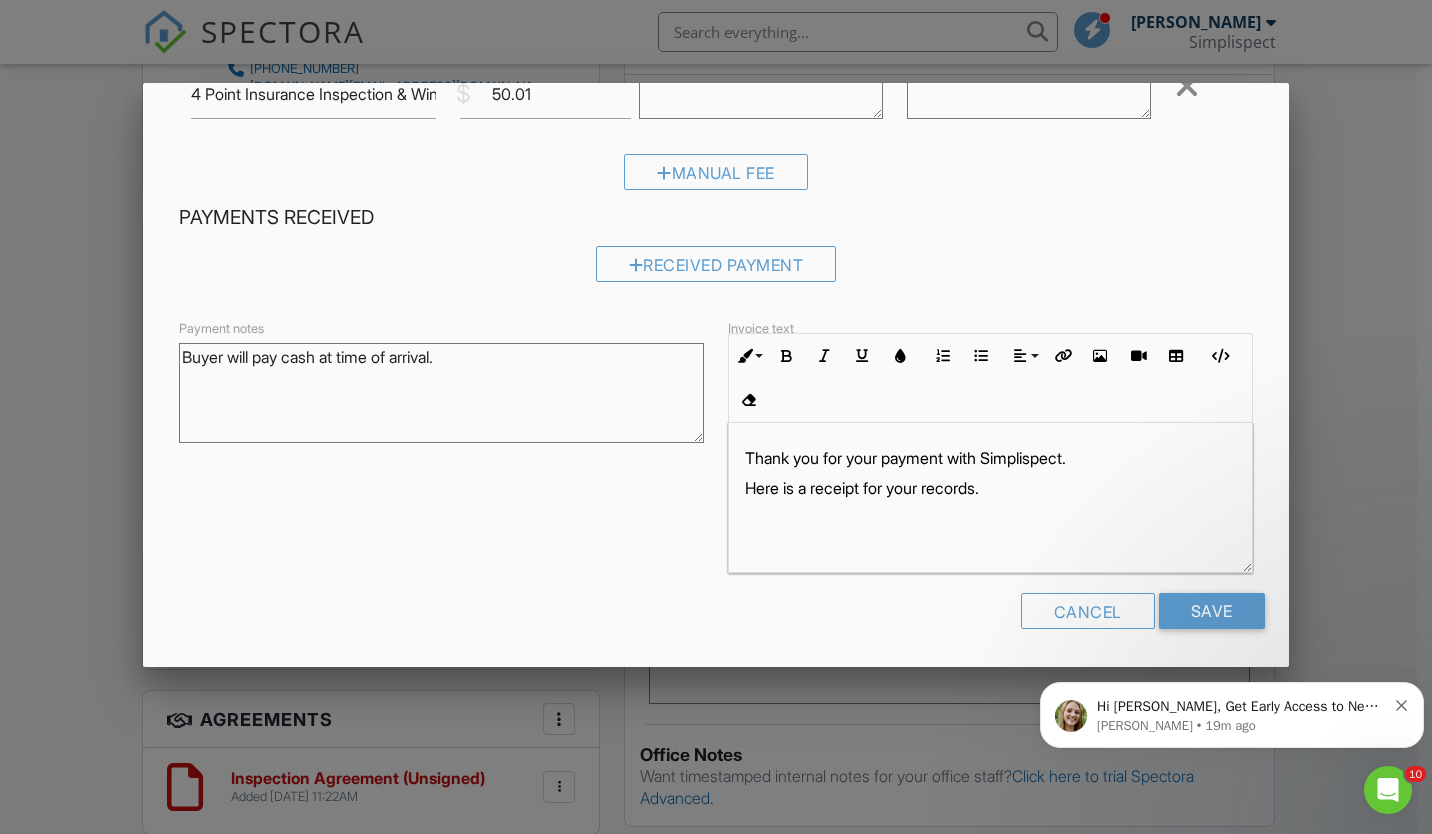type on "Buyer will pay cash at time of arrival." 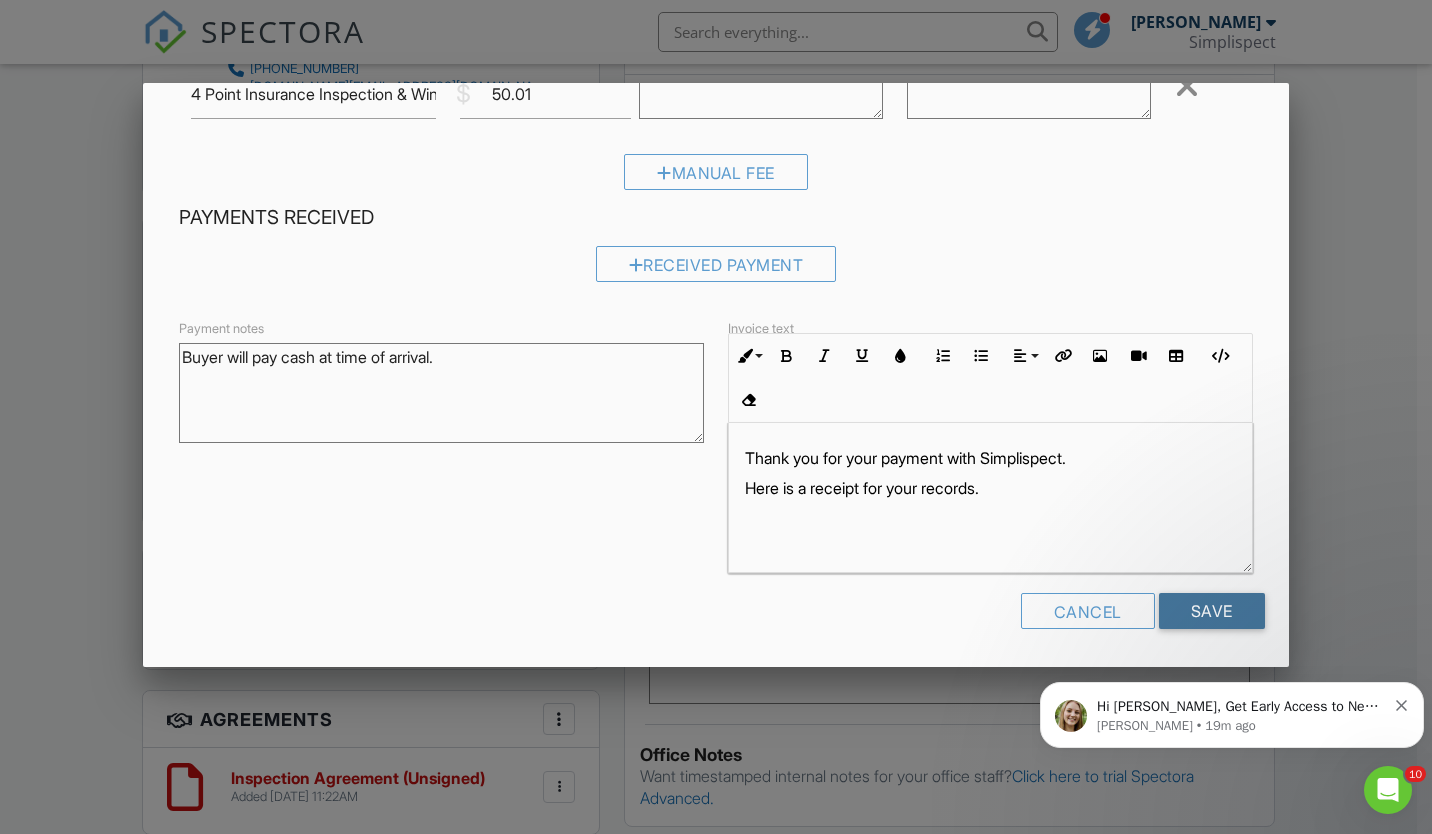 click on "Save" at bounding box center (1212, 611) 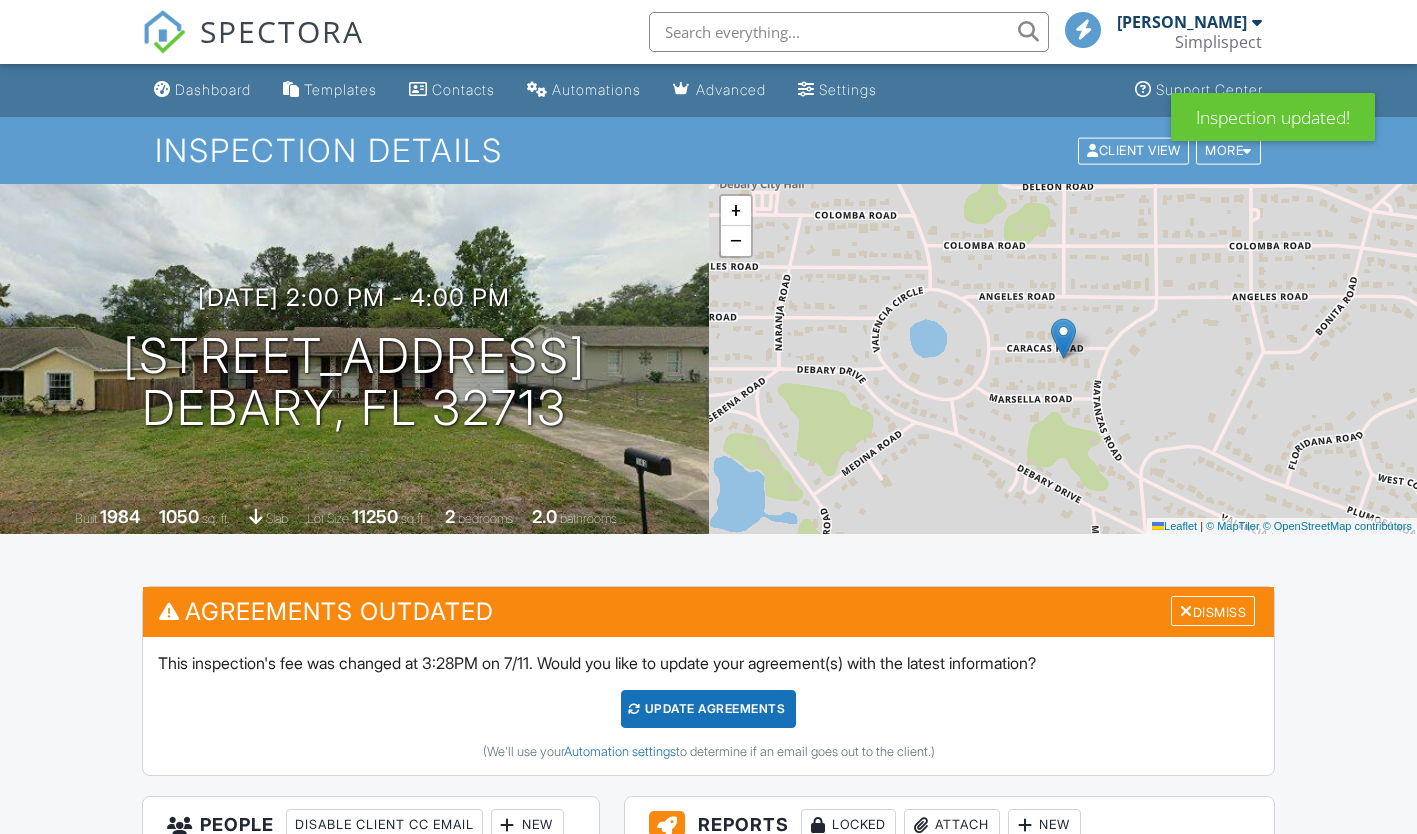 scroll, scrollTop: 152, scrollLeft: 0, axis: vertical 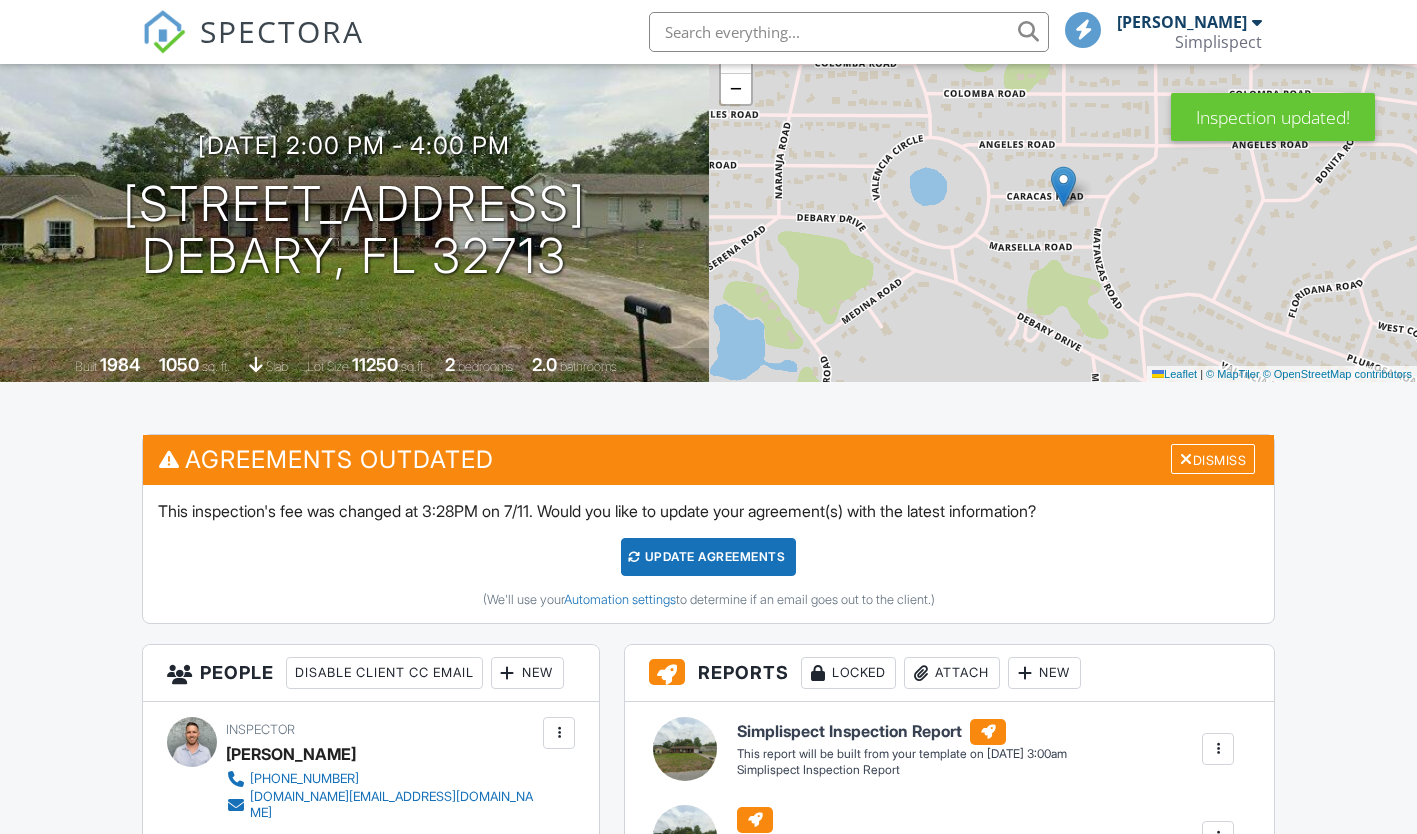 click on "Update Agreements" at bounding box center [708, 557] 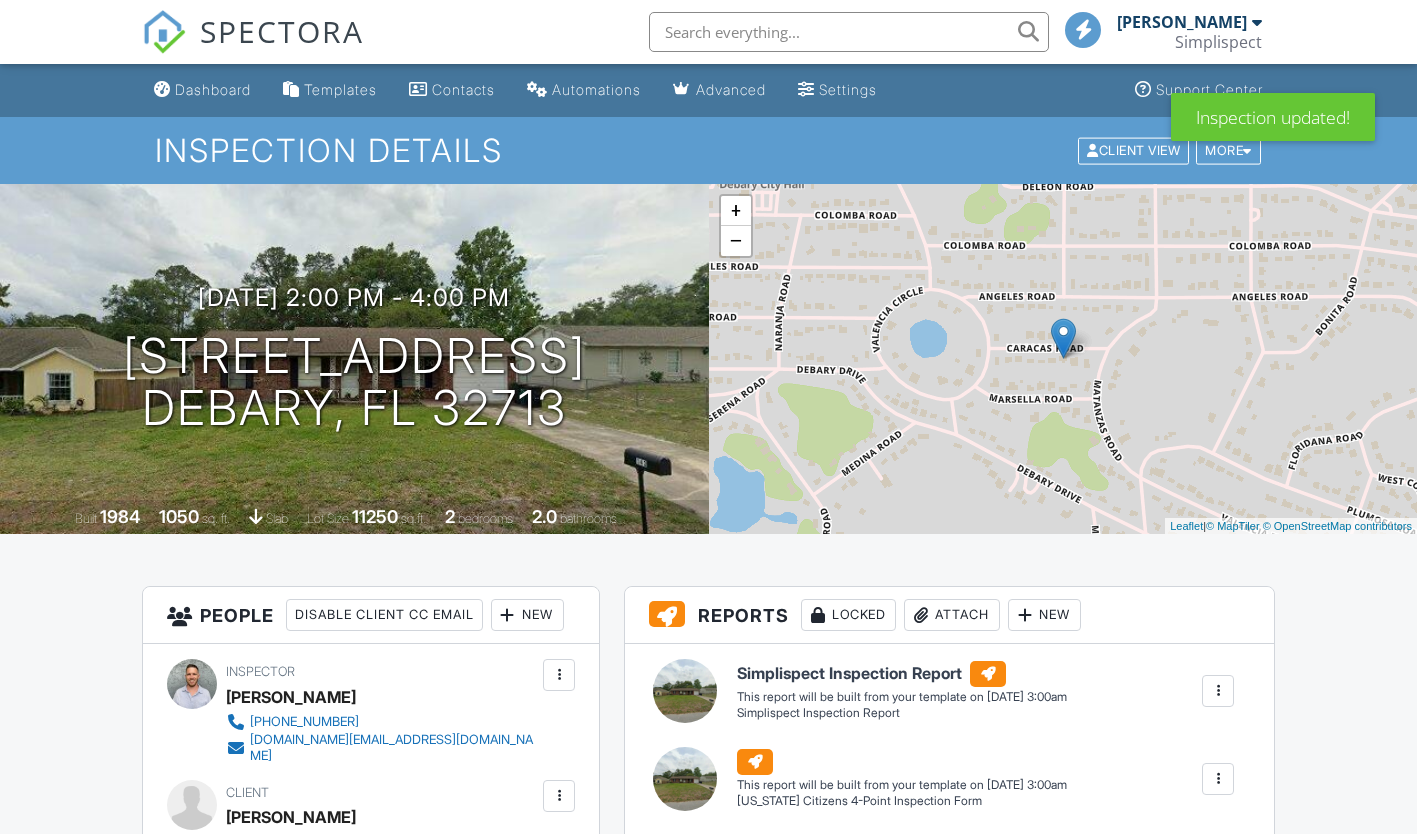 scroll, scrollTop: 202, scrollLeft: 0, axis: vertical 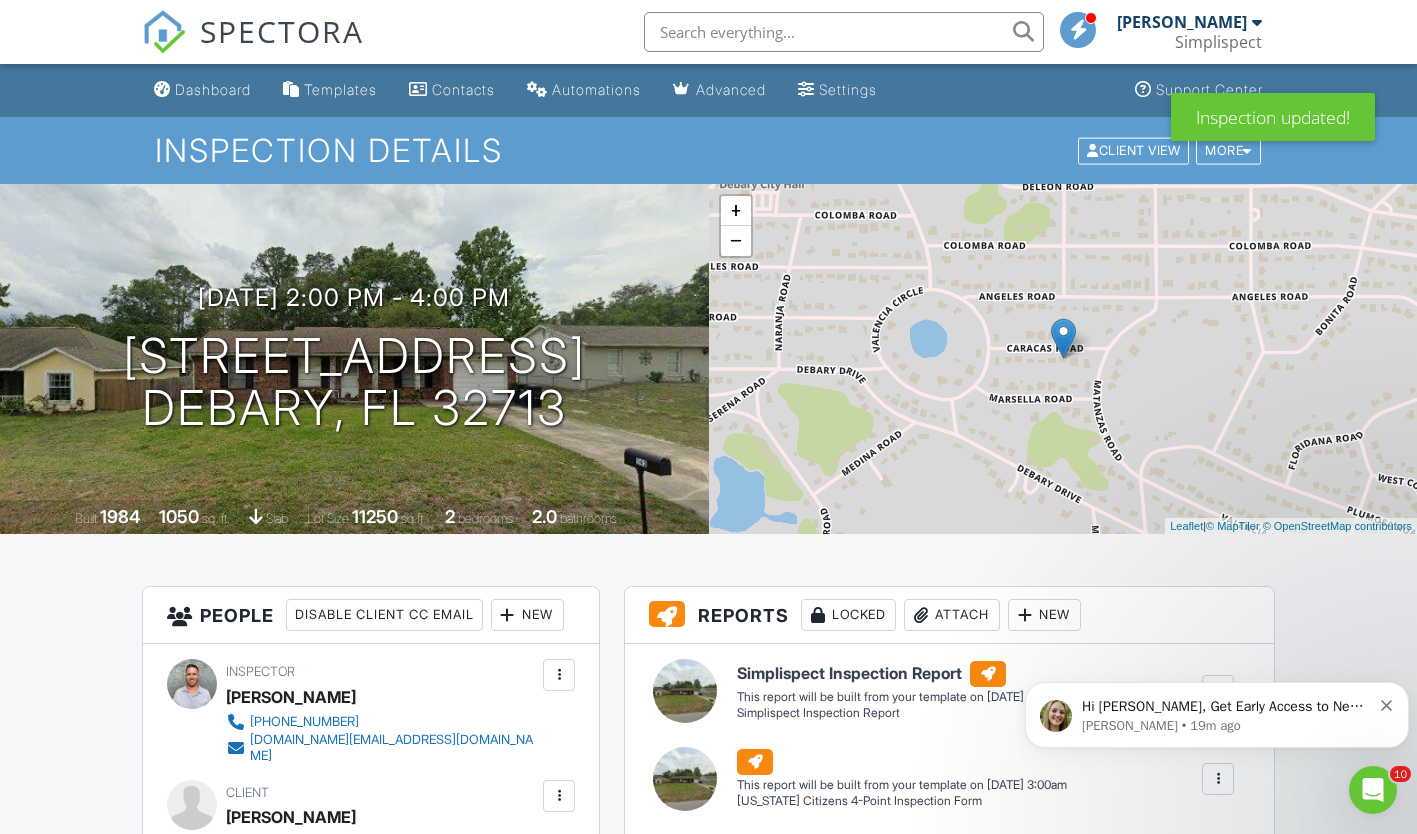 click 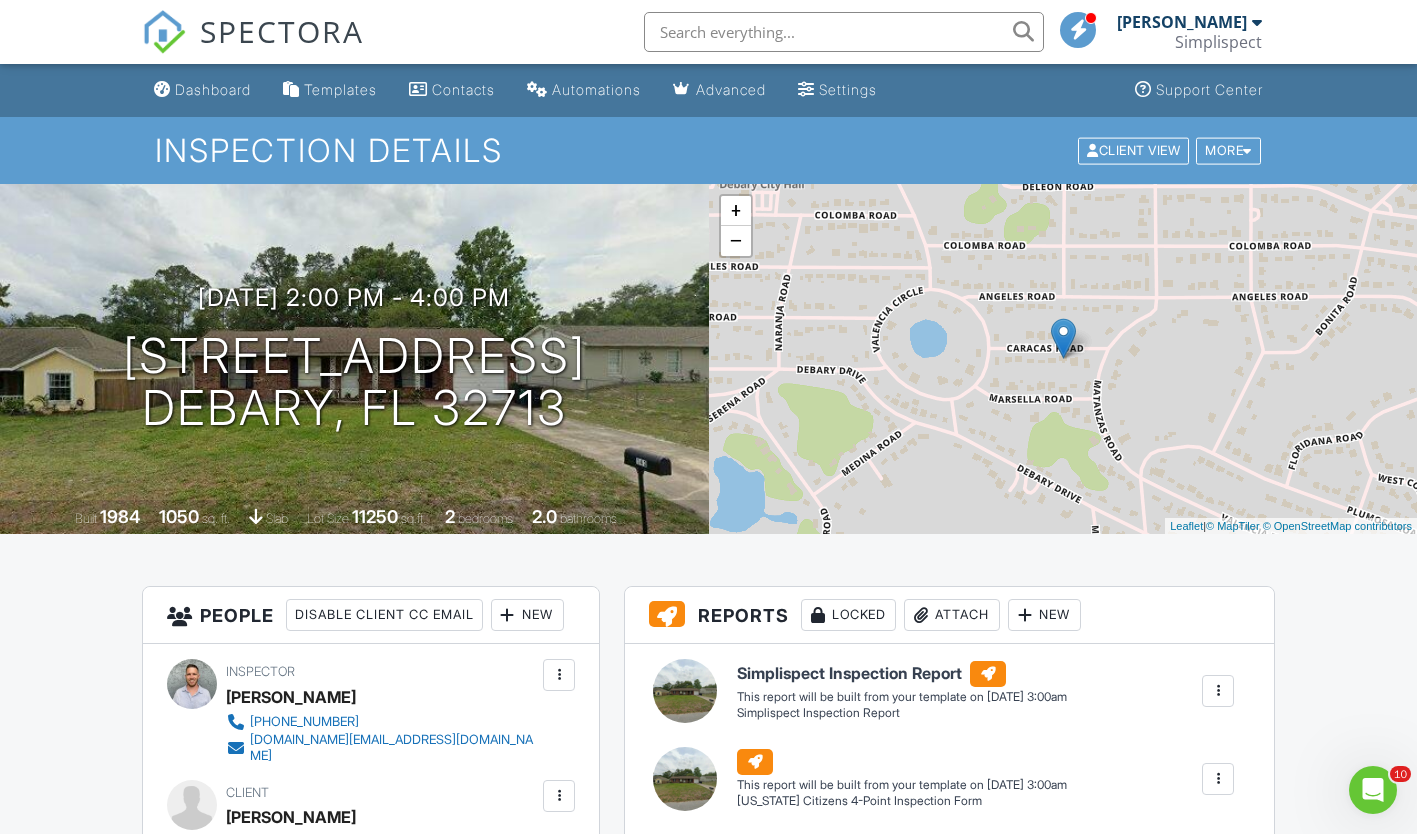 click on "SPECTORA" at bounding box center (282, 31) 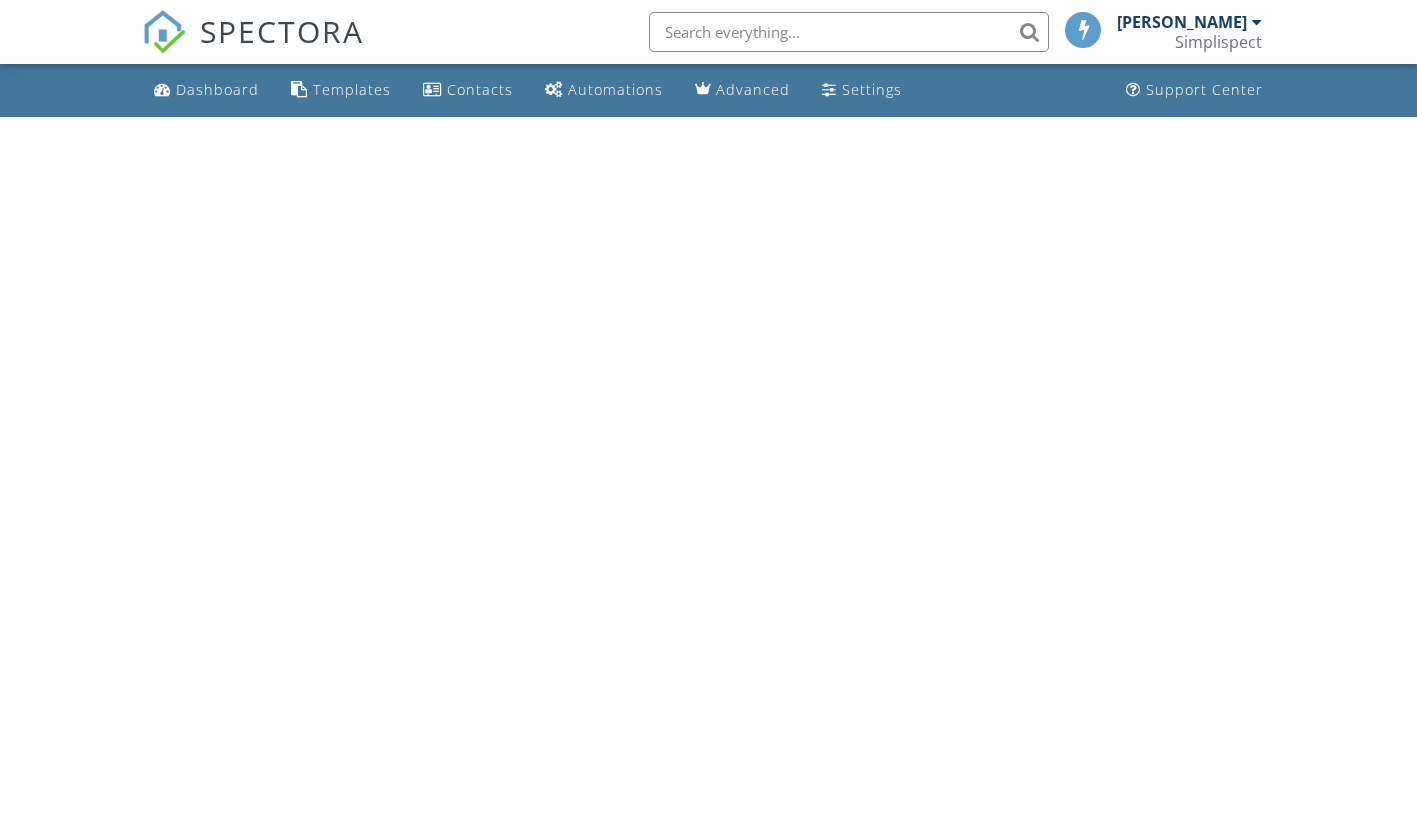 scroll, scrollTop: 0, scrollLeft: 0, axis: both 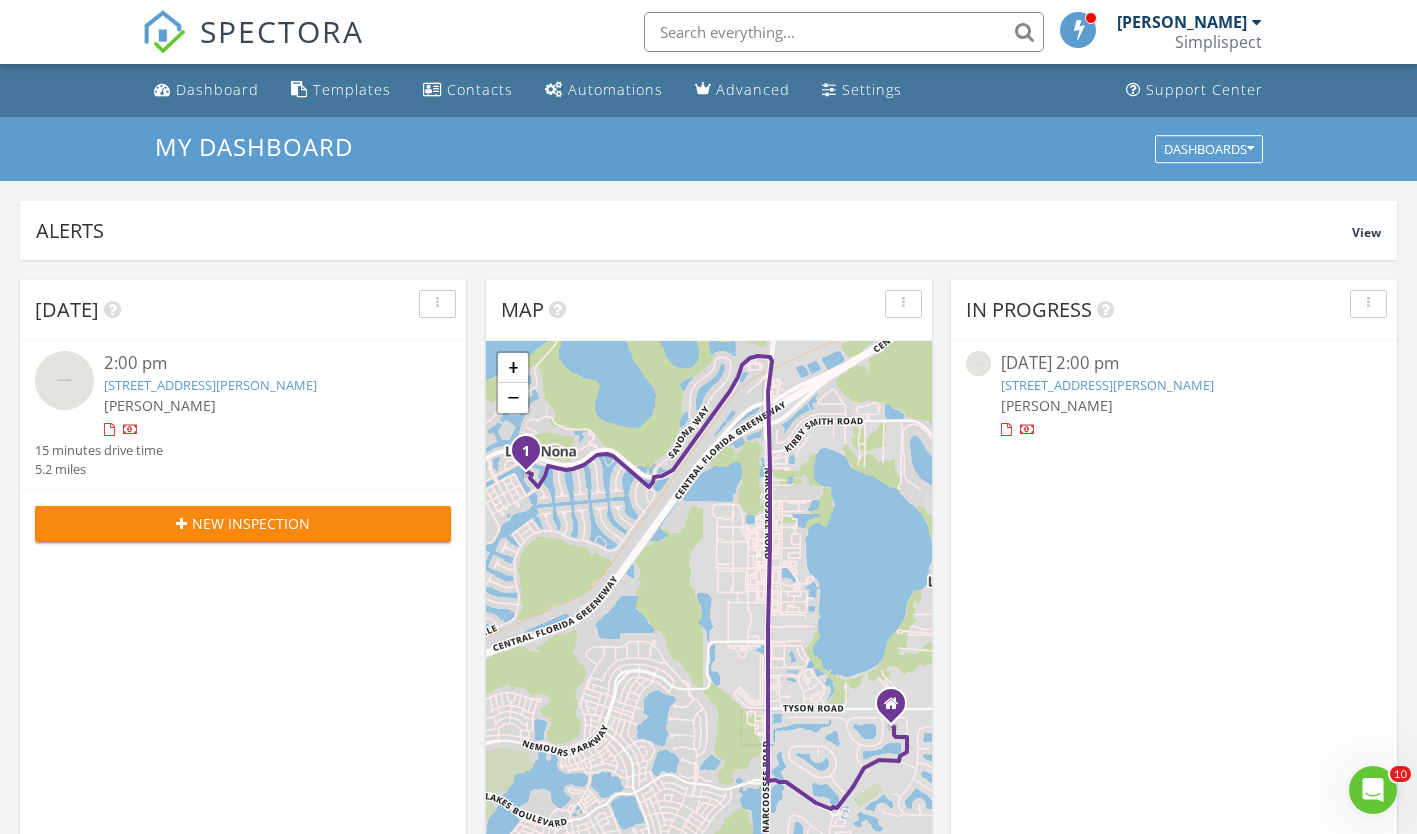 click on "[STREET_ADDRESS][PERSON_NAME]" at bounding box center [210, 385] 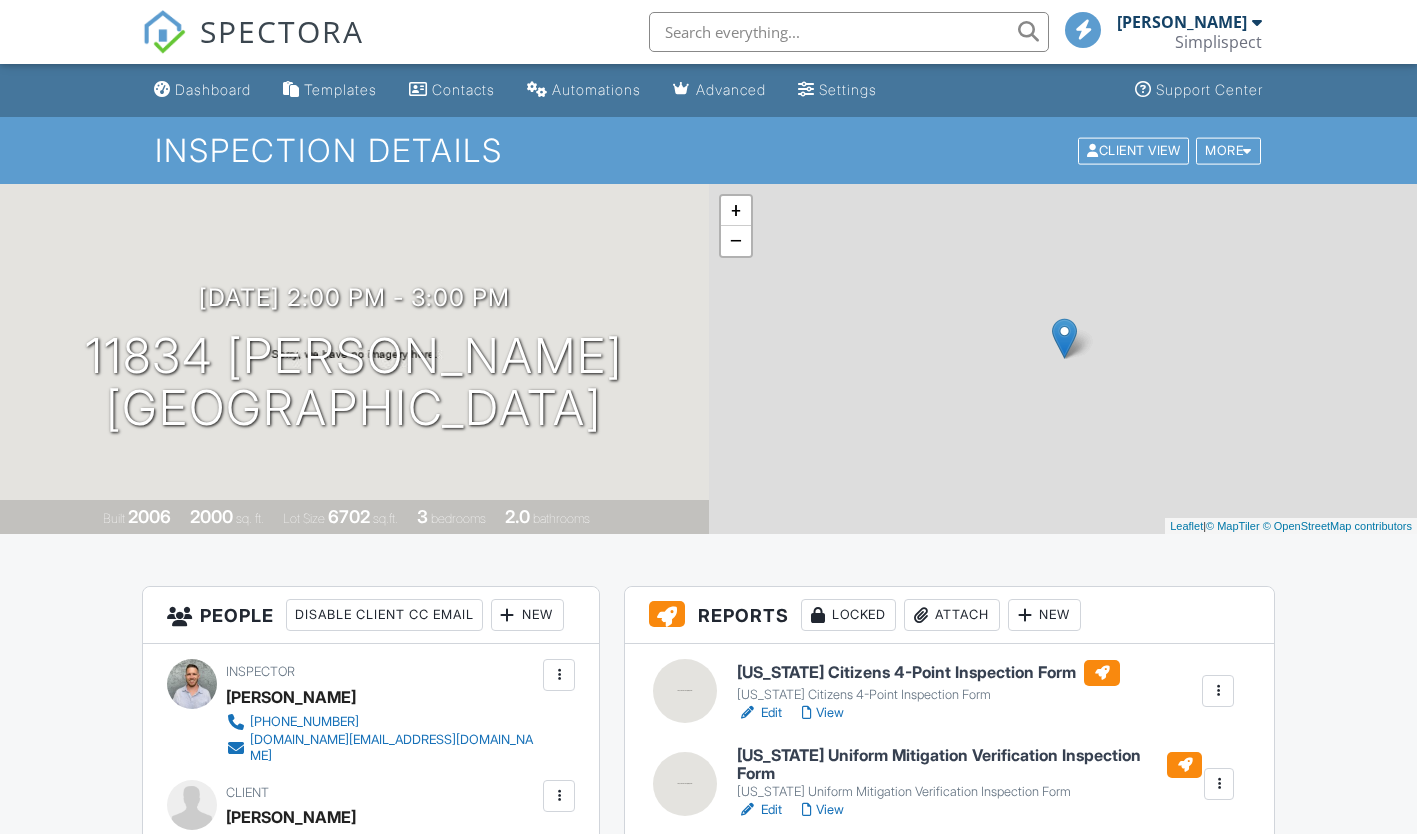 scroll, scrollTop: 0, scrollLeft: 0, axis: both 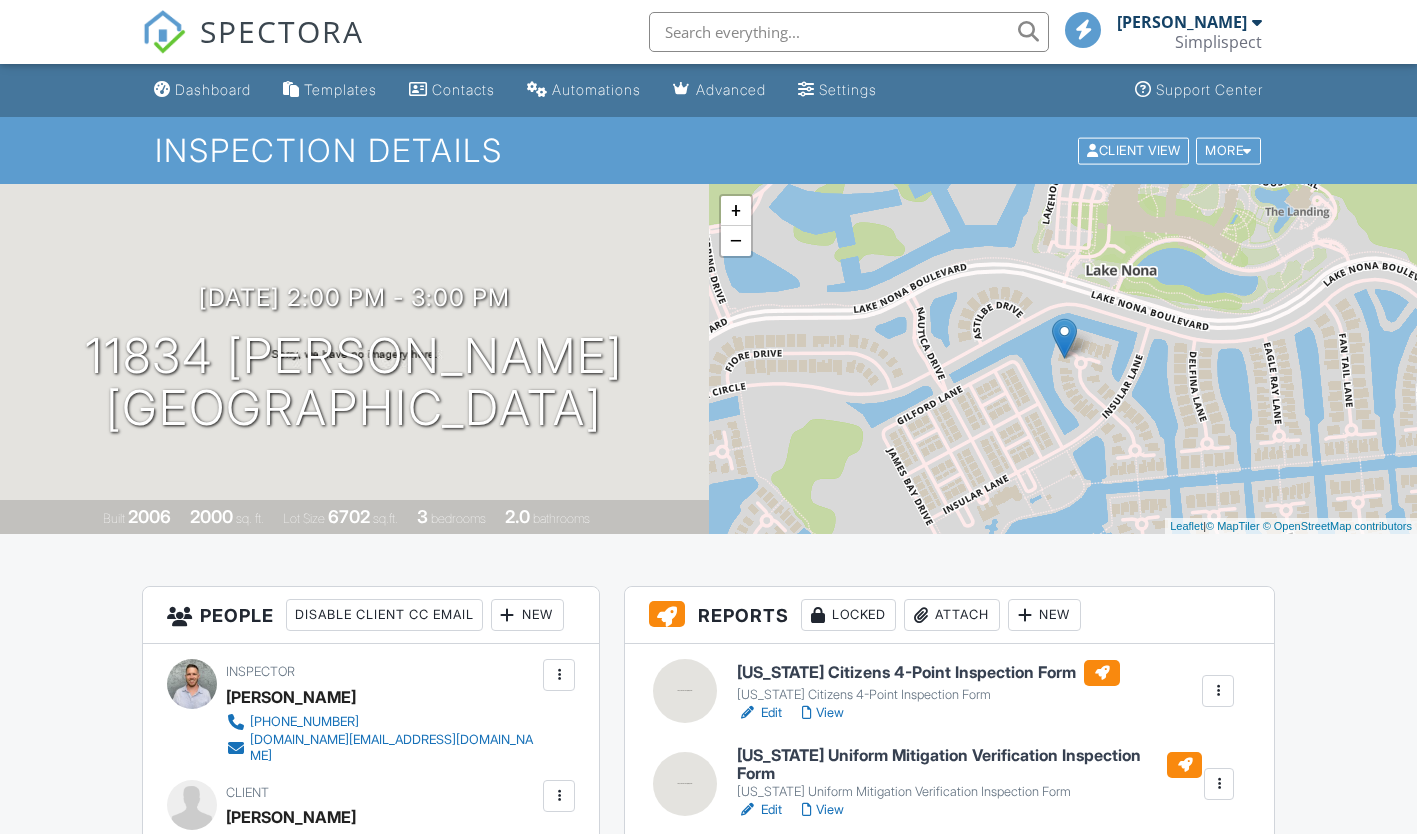 click on "11834 [PERSON_NAME]
[GEOGRAPHIC_DATA], FL 32827" at bounding box center (354, 383) 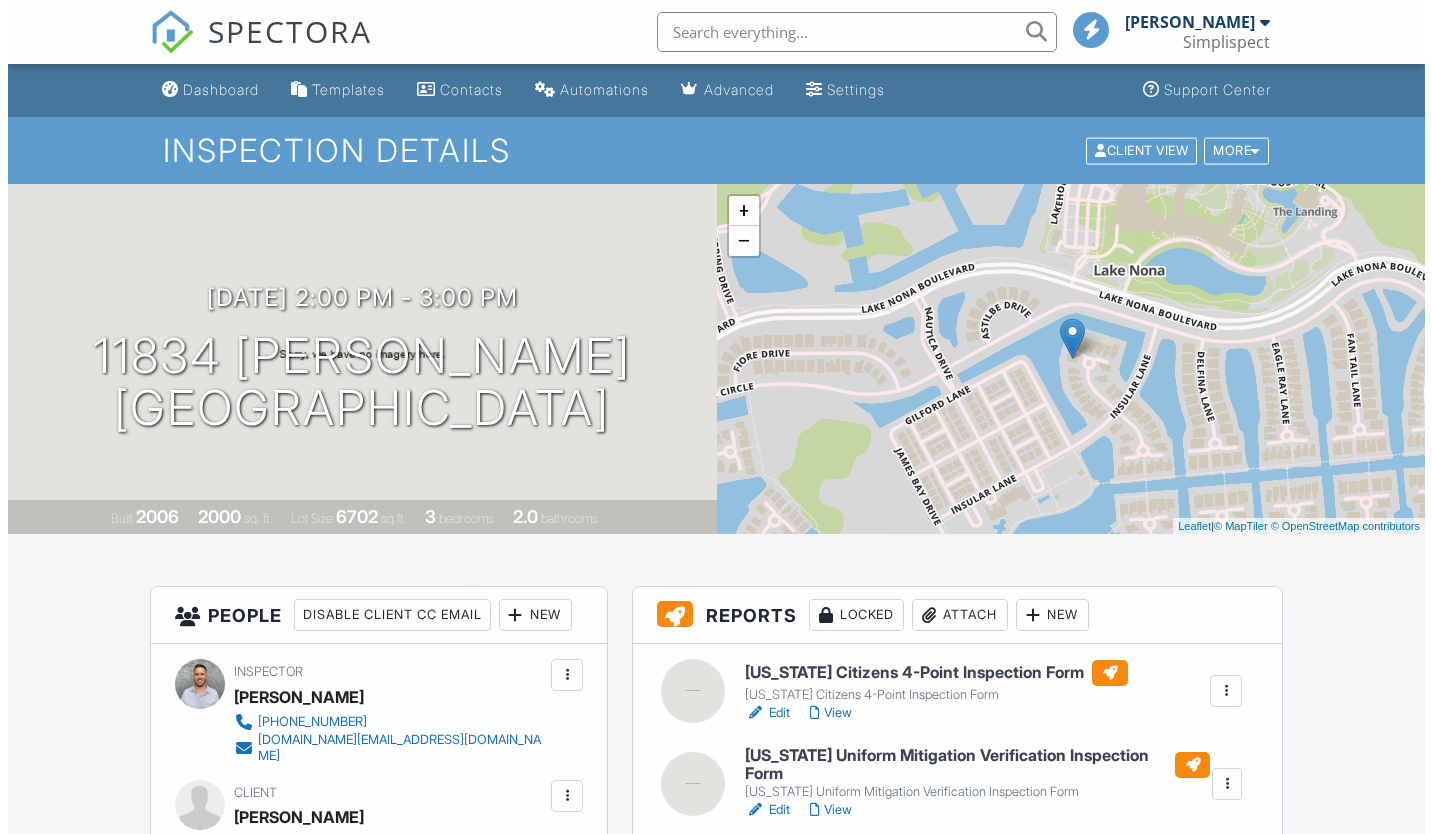 scroll, scrollTop: 0, scrollLeft: 0, axis: both 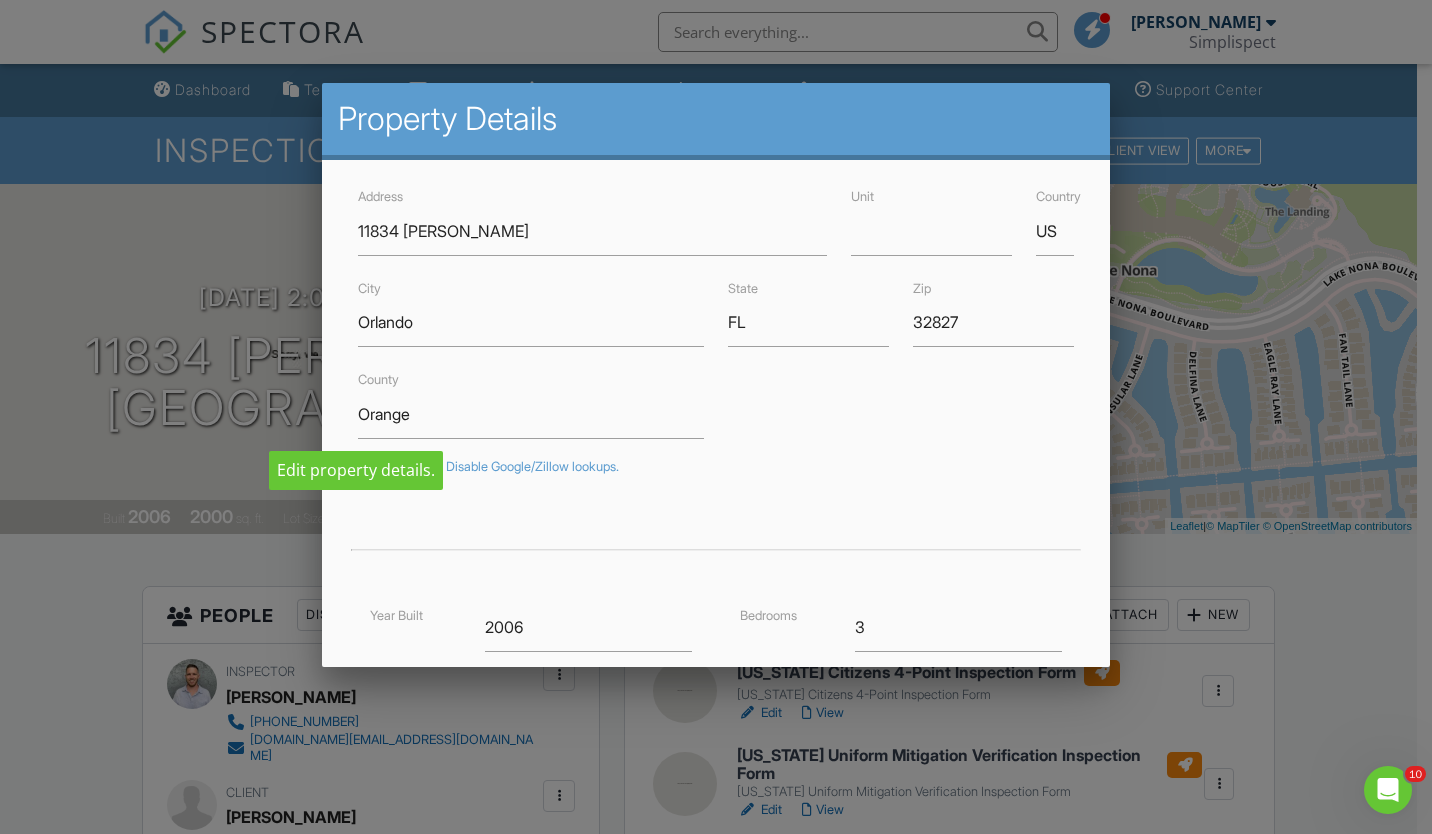 click at bounding box center (716, 421) 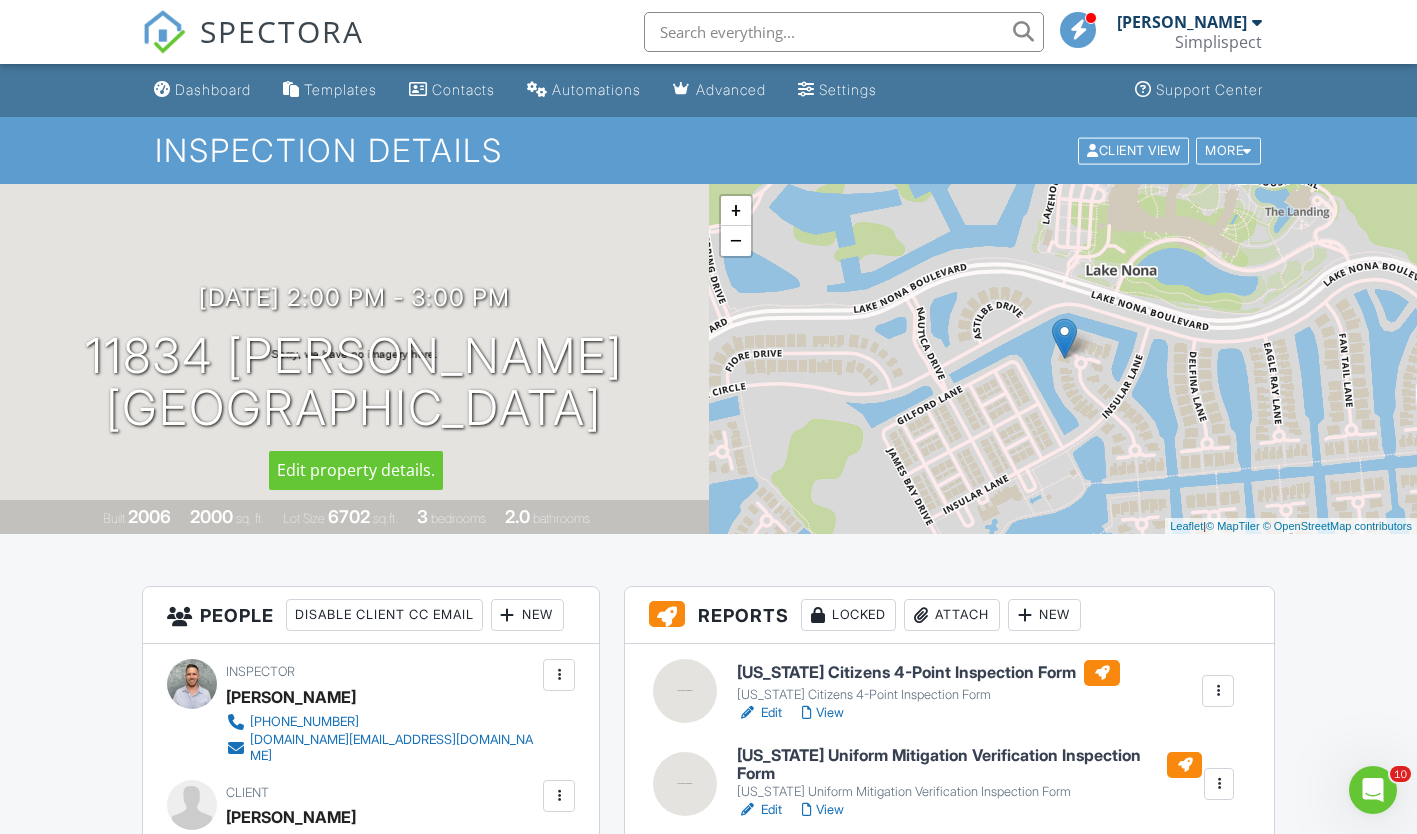 click on "11834 [PERSON_NAME]
[GEOGRAPHIC_DATA], FL 32827" at bounding box center [354, 383] 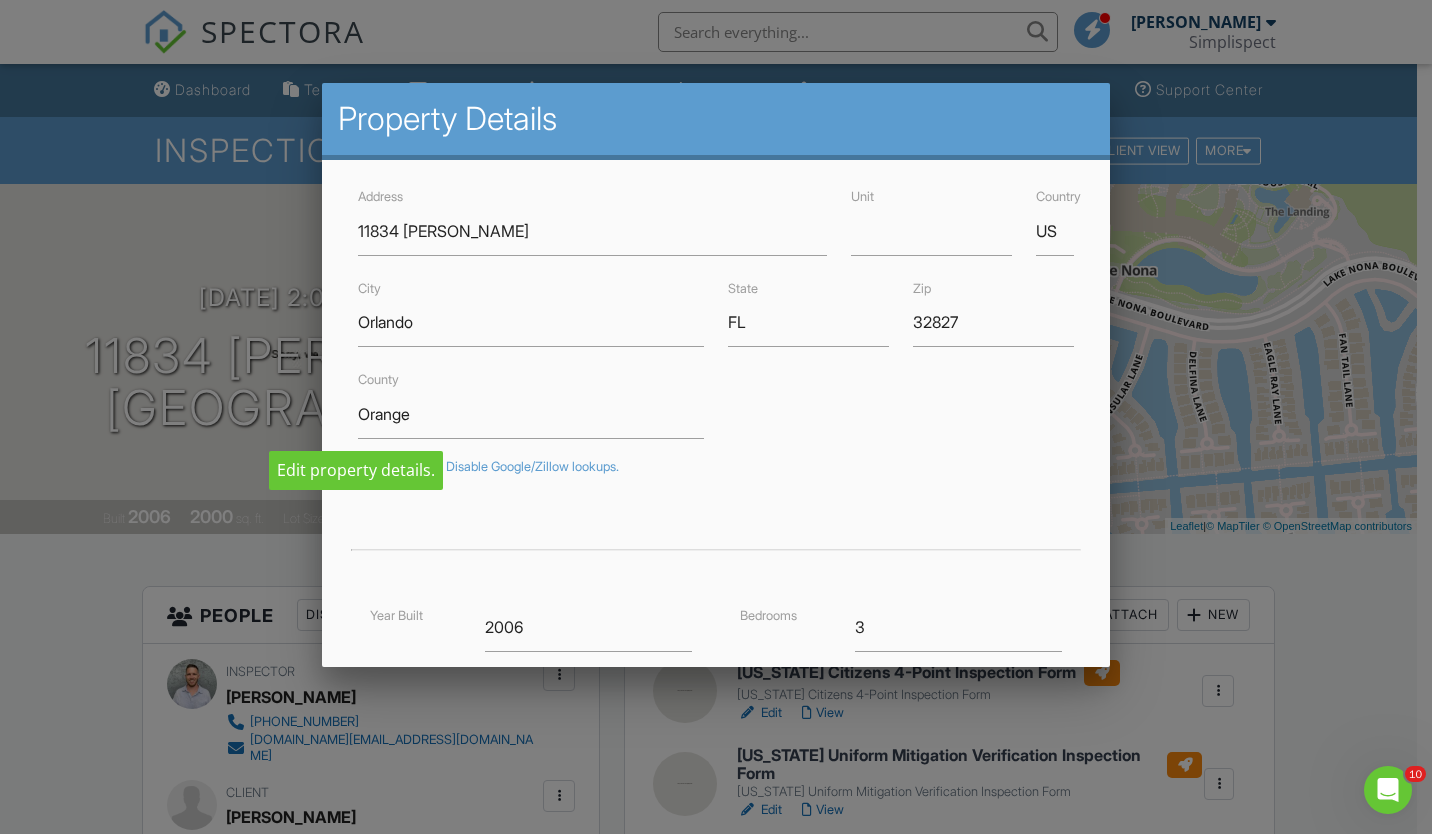 click at bounding box center (716, 421) 